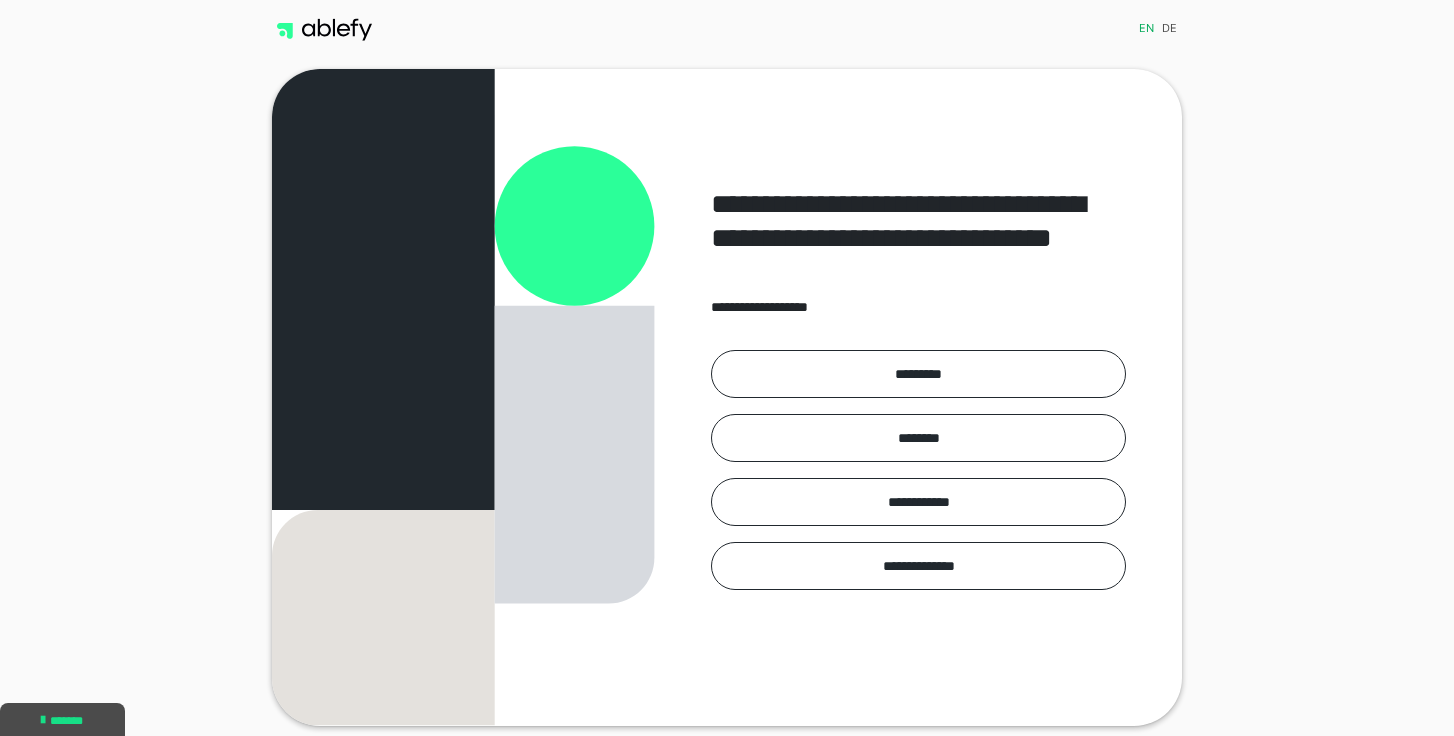 scroll, scrollTop: 0, scrollLeft: 0, axis: both 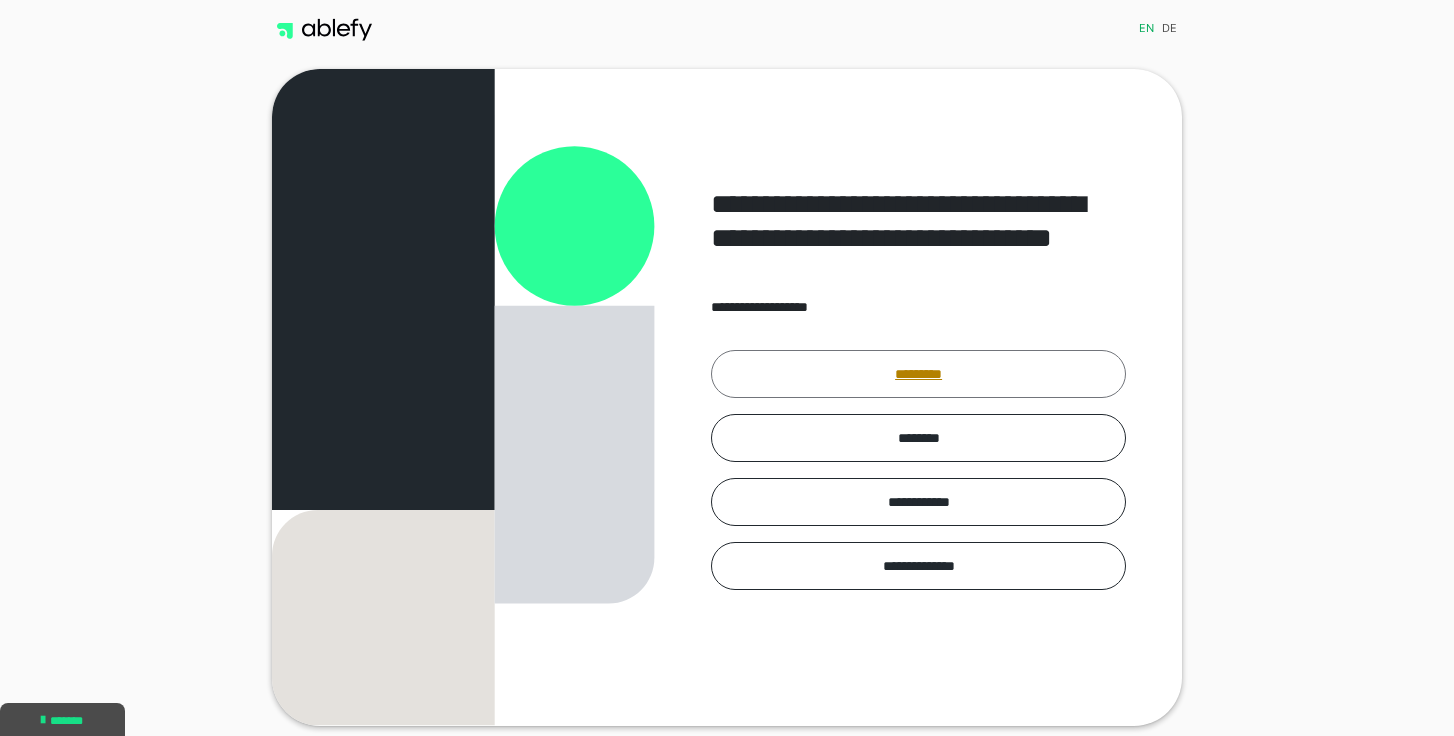 click on "*********" at bounding box center [918, 374] 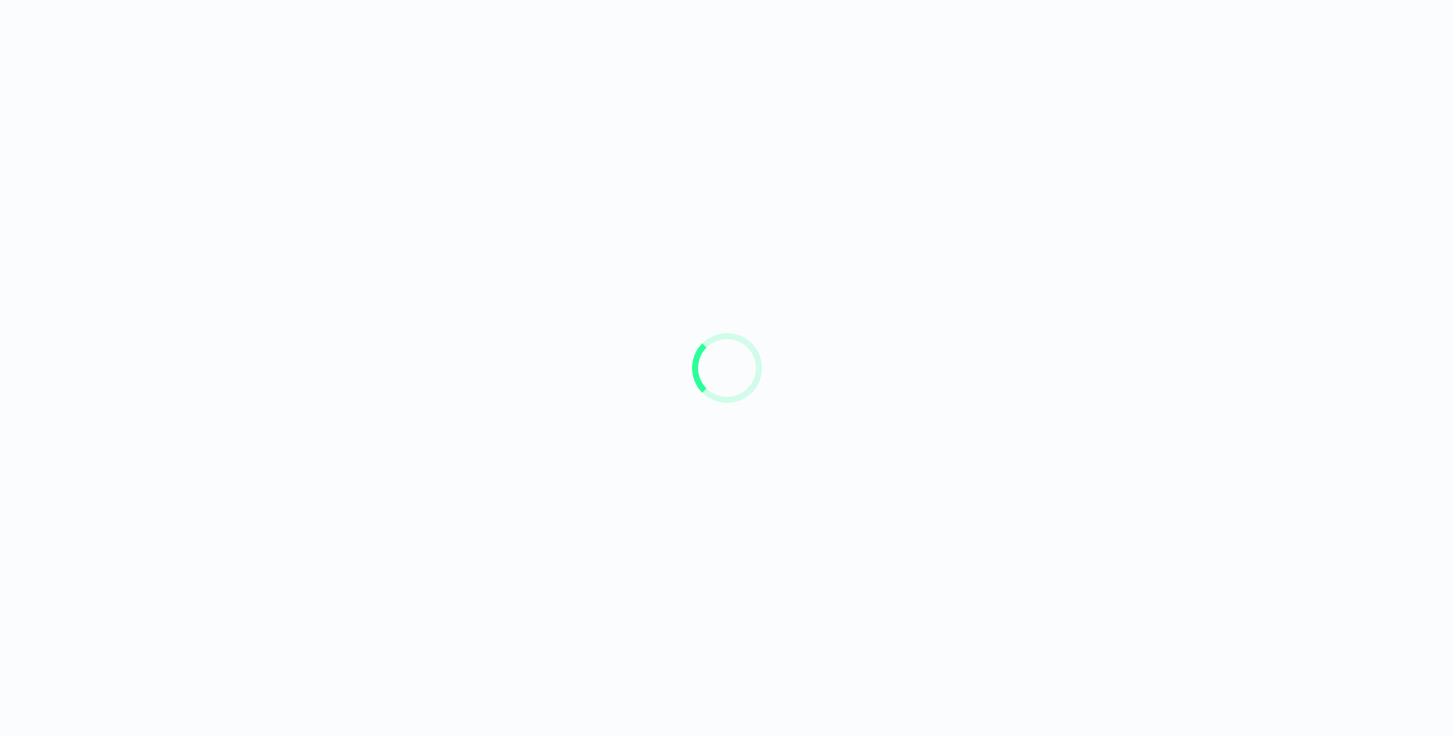 scroll, scrollTop: 0, scrollLeft: 0, axis: both 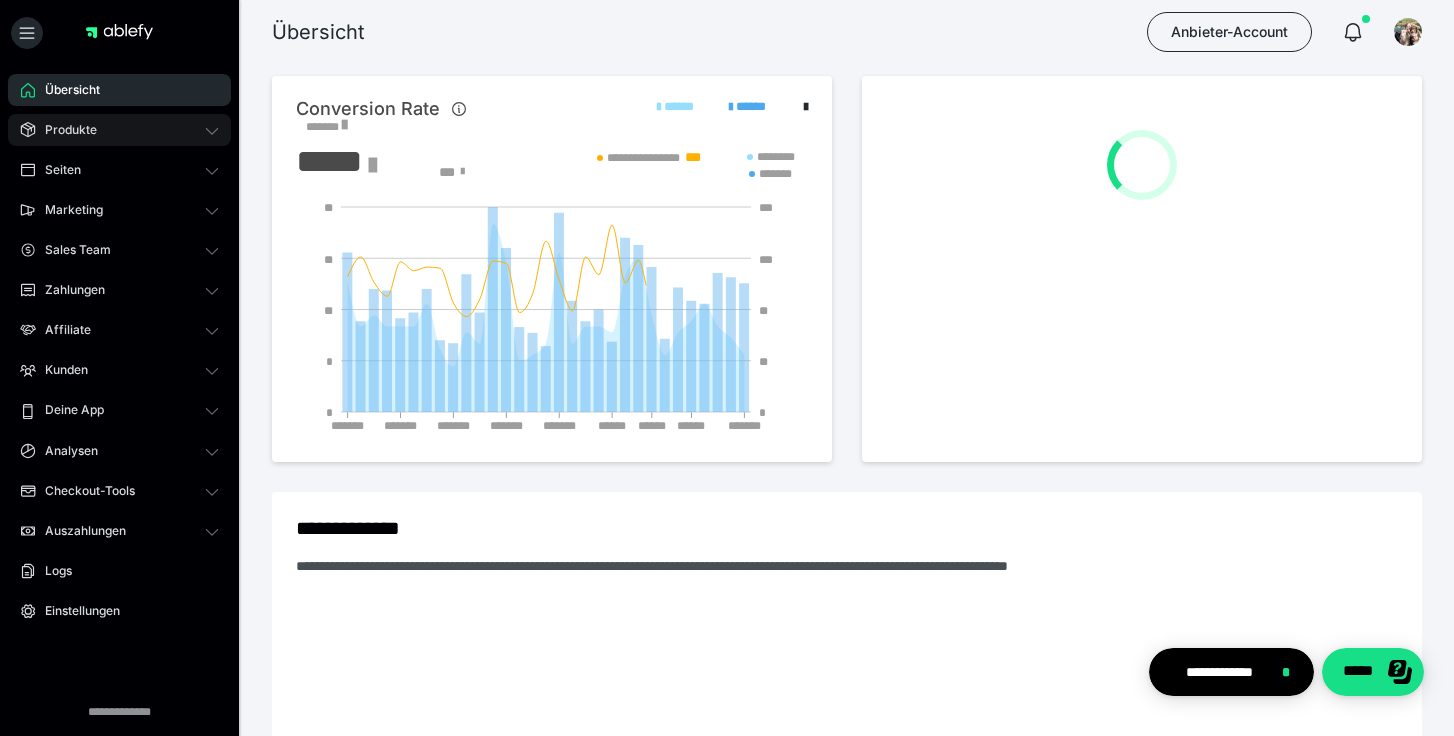 click on "Produkte" at bounding box center [119, 130] 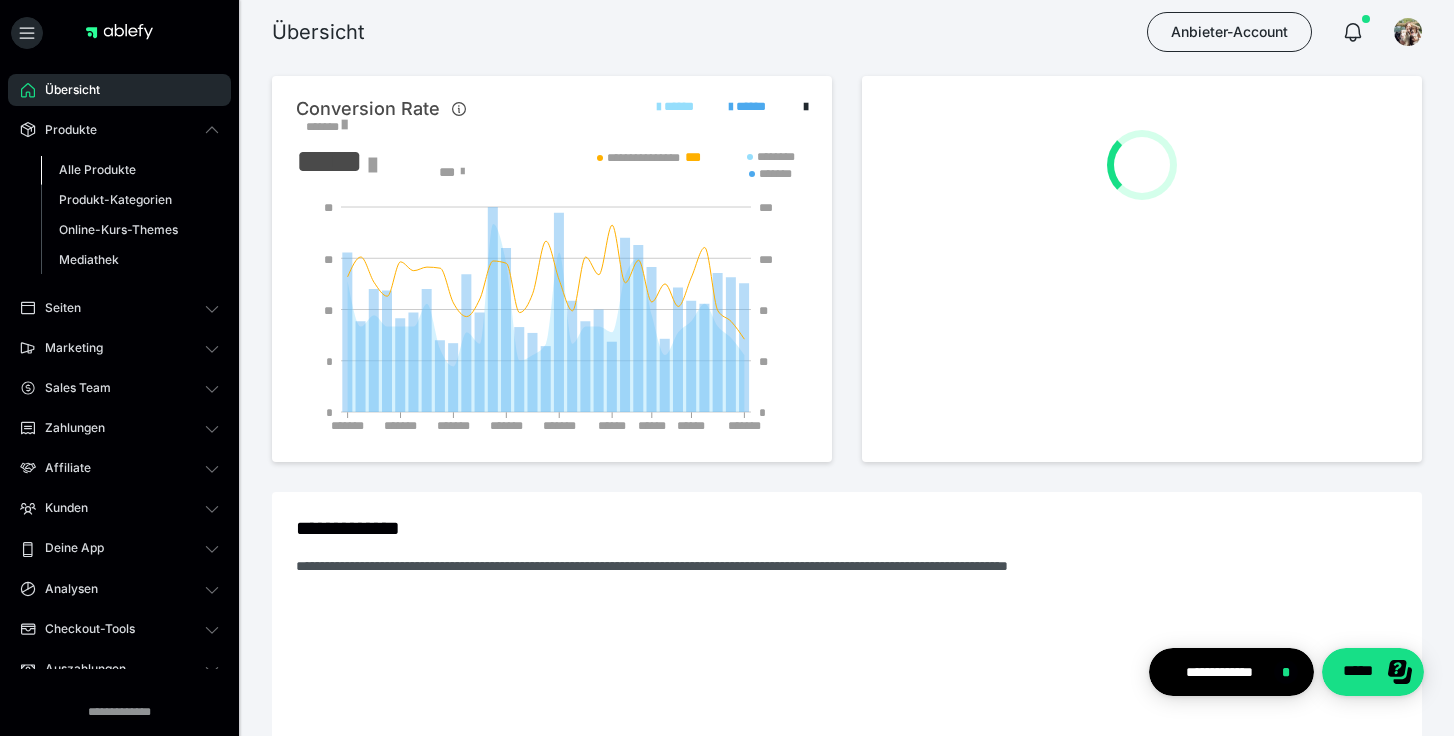 click on "Alle Produkte" at bounding box center (97, 169) 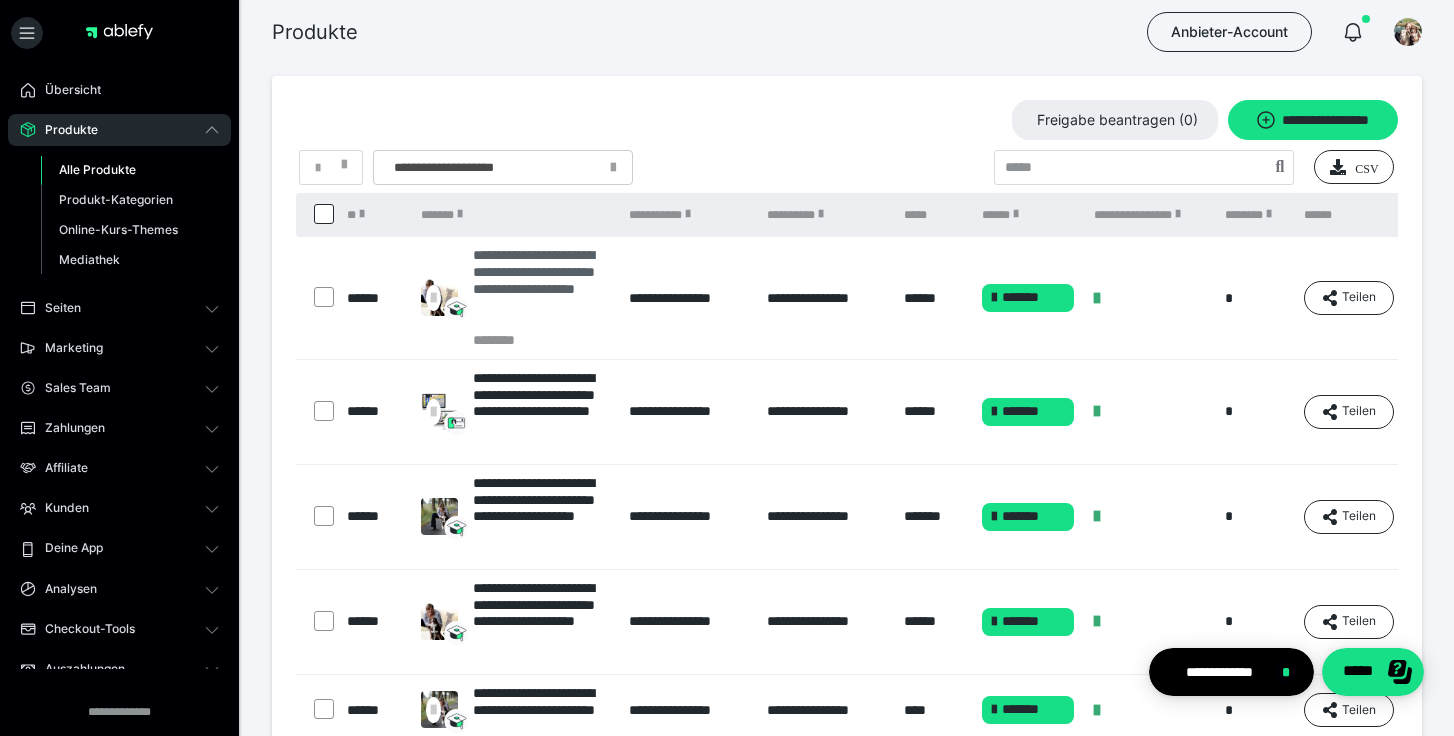 click on "**********" at bounding box center [541, 289] 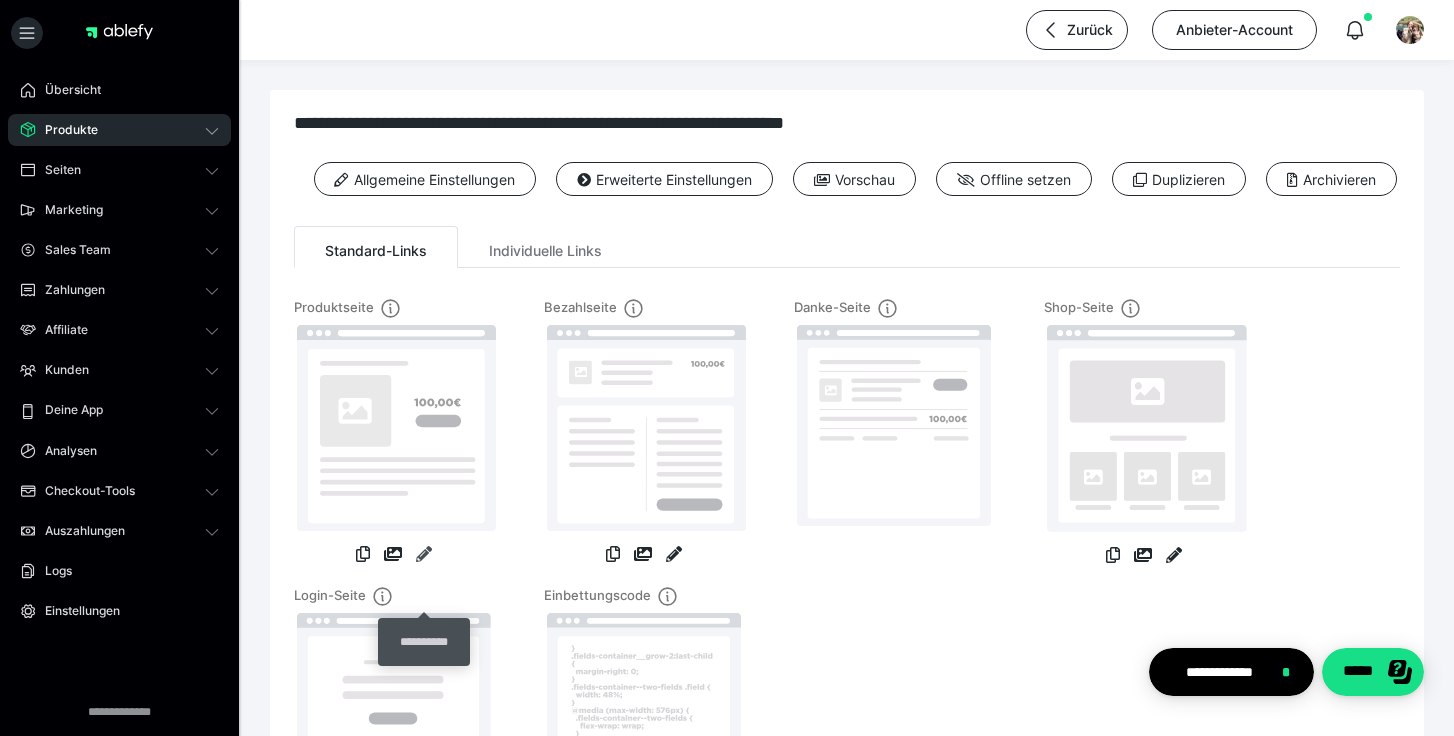 click at bounding box center (424, 554) 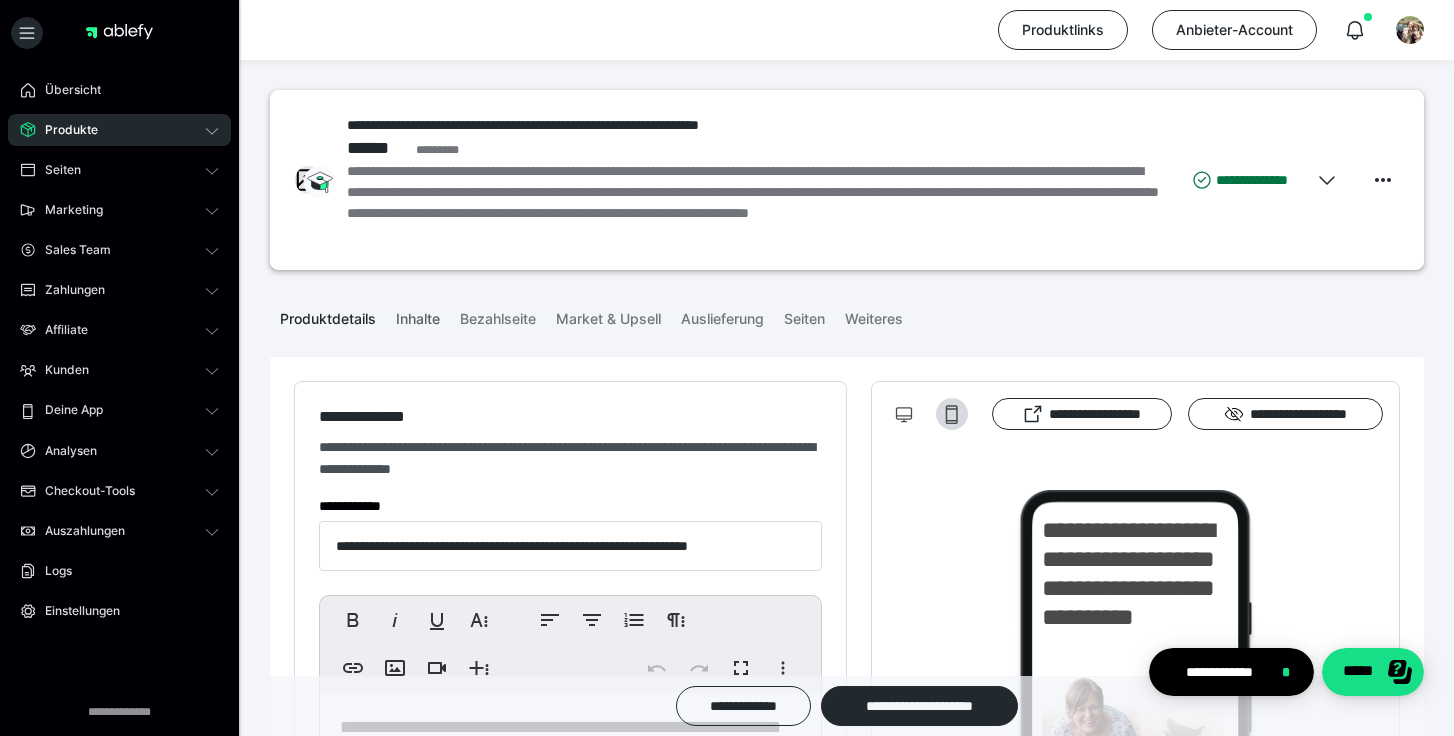click on "Inhalte" at bounding box center (418, 315) 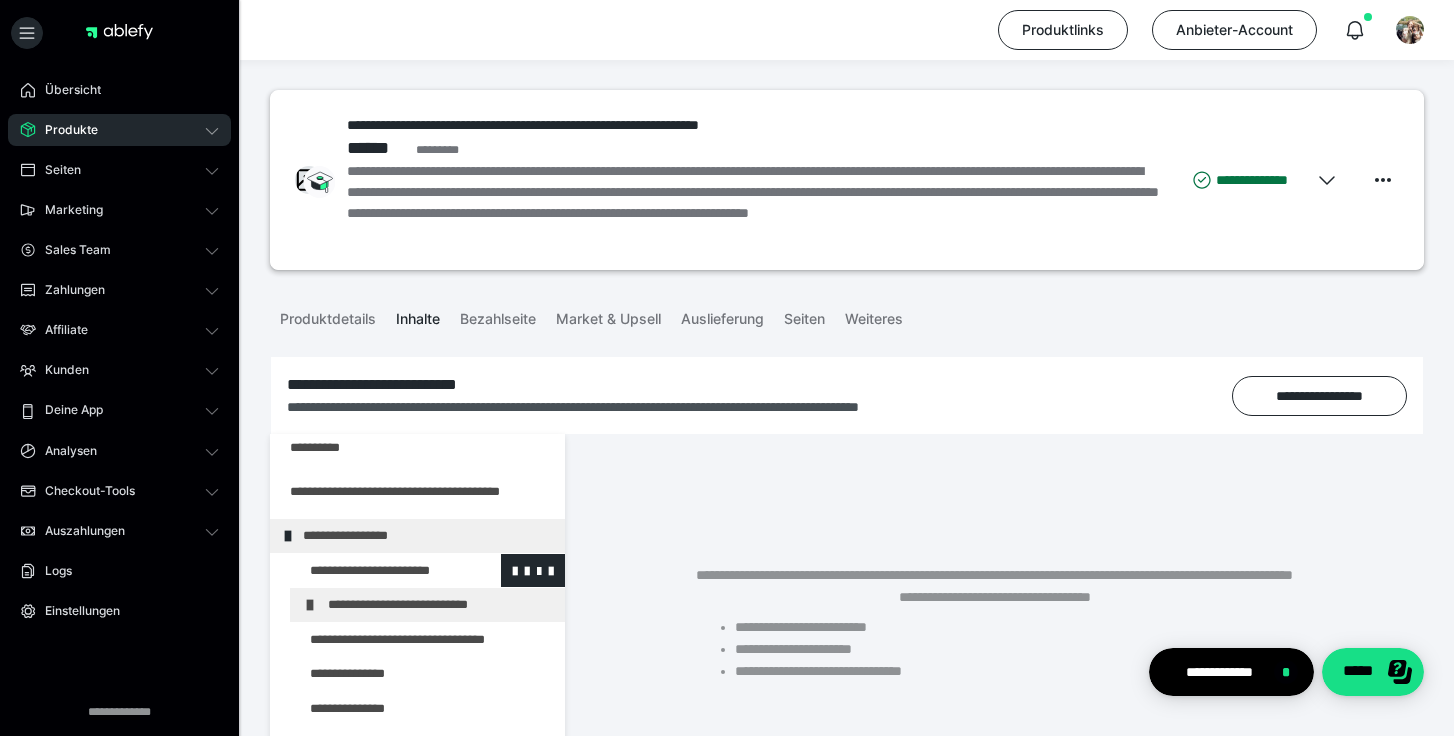 scroll, scrollTop: 204, scrollLeft: 0, axis: vertical 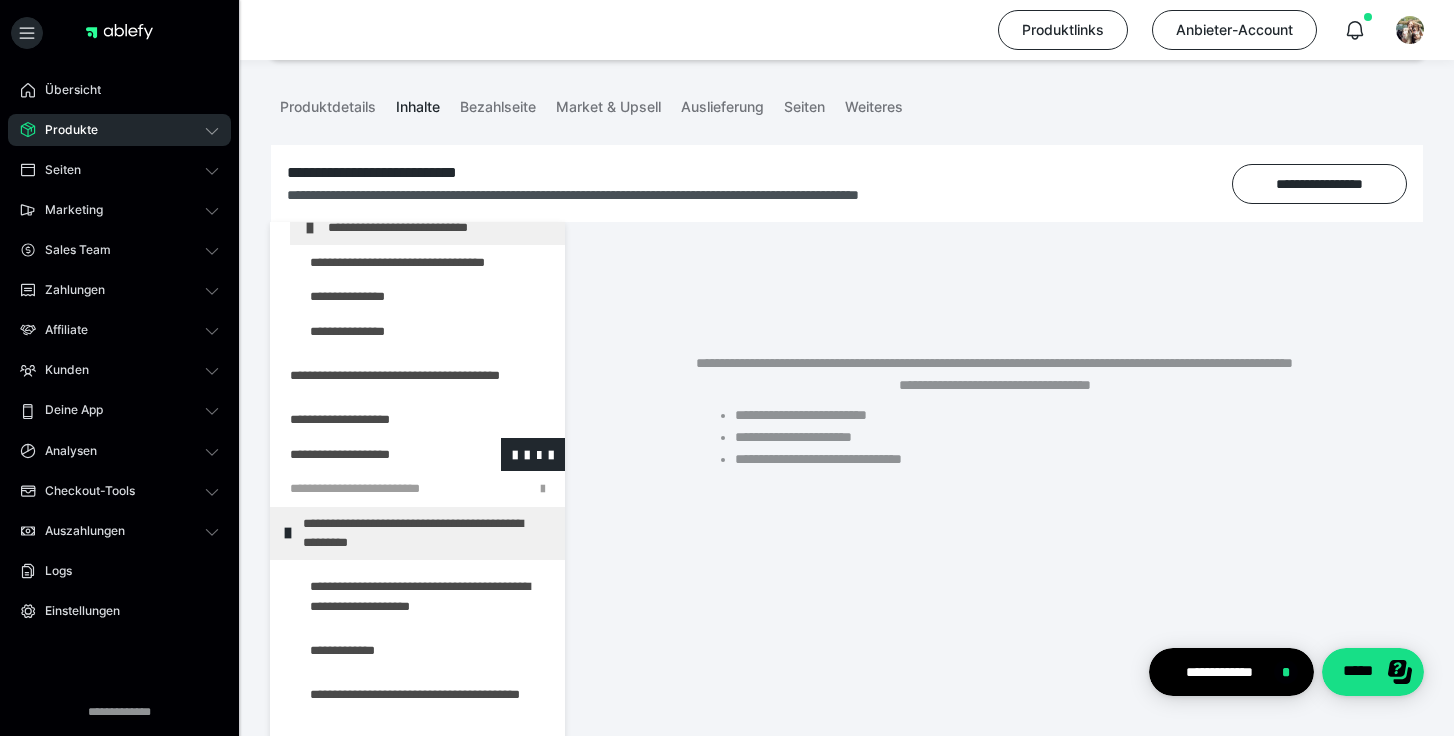 click at bounding box center [365, 455] 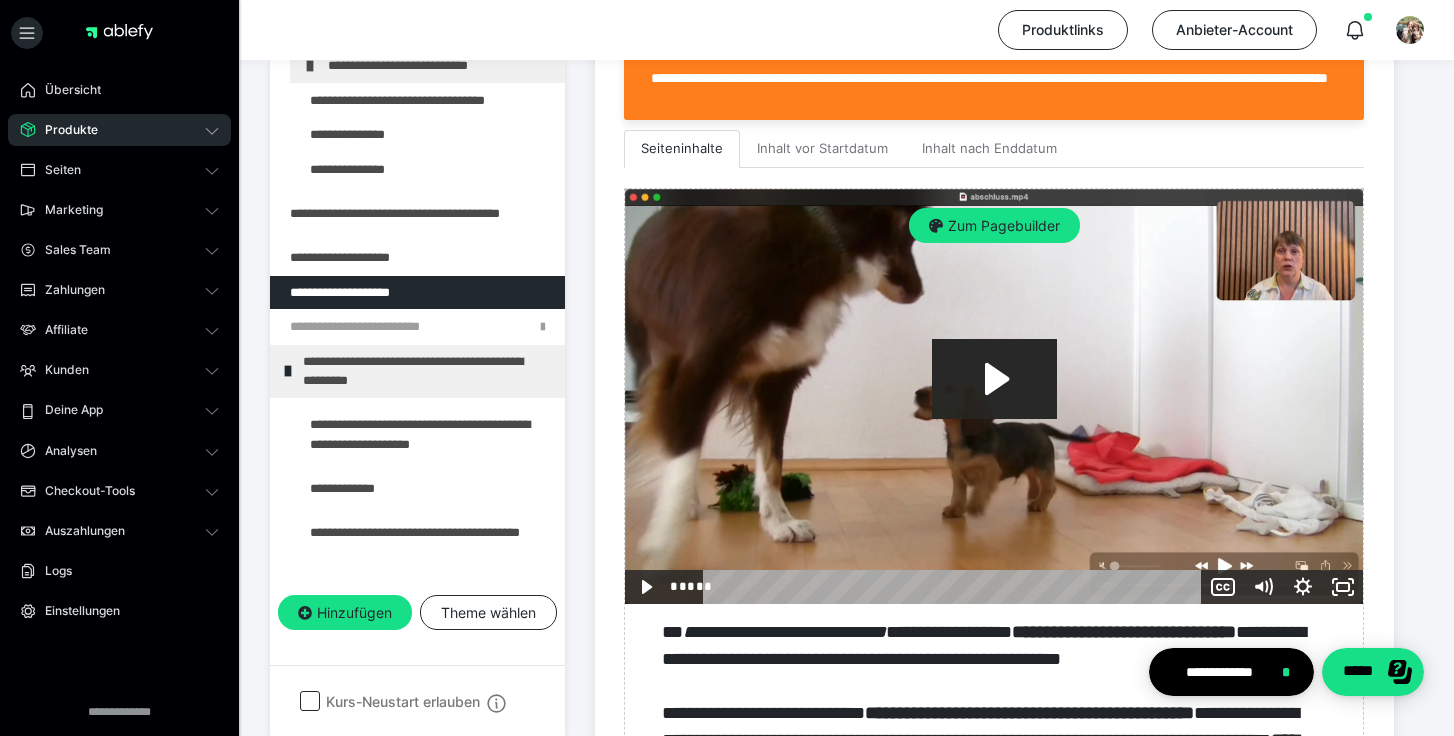 scroll, scrollTop: 347, scrollLeft: 0, axis: vertical 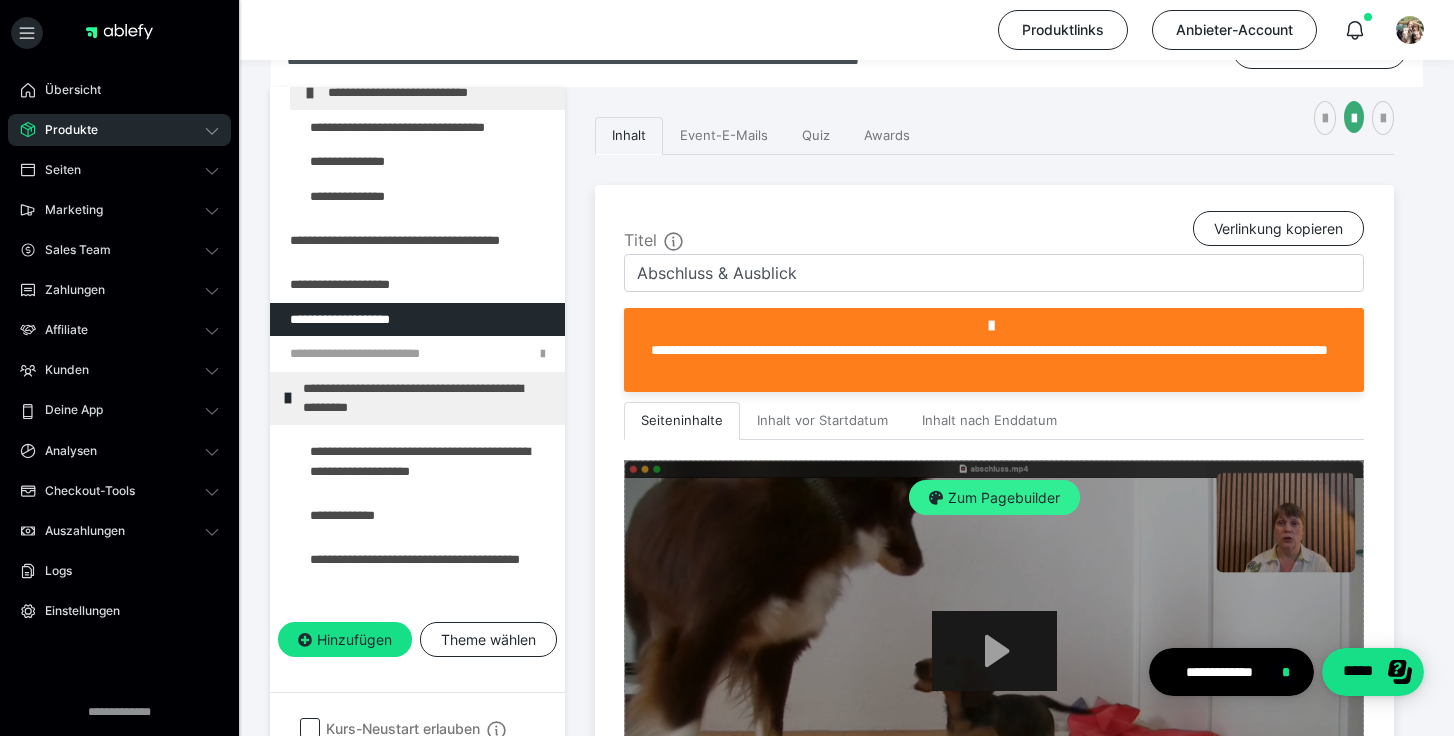 click on "Zum Pagebuilder" at bounding box center (994, 498) 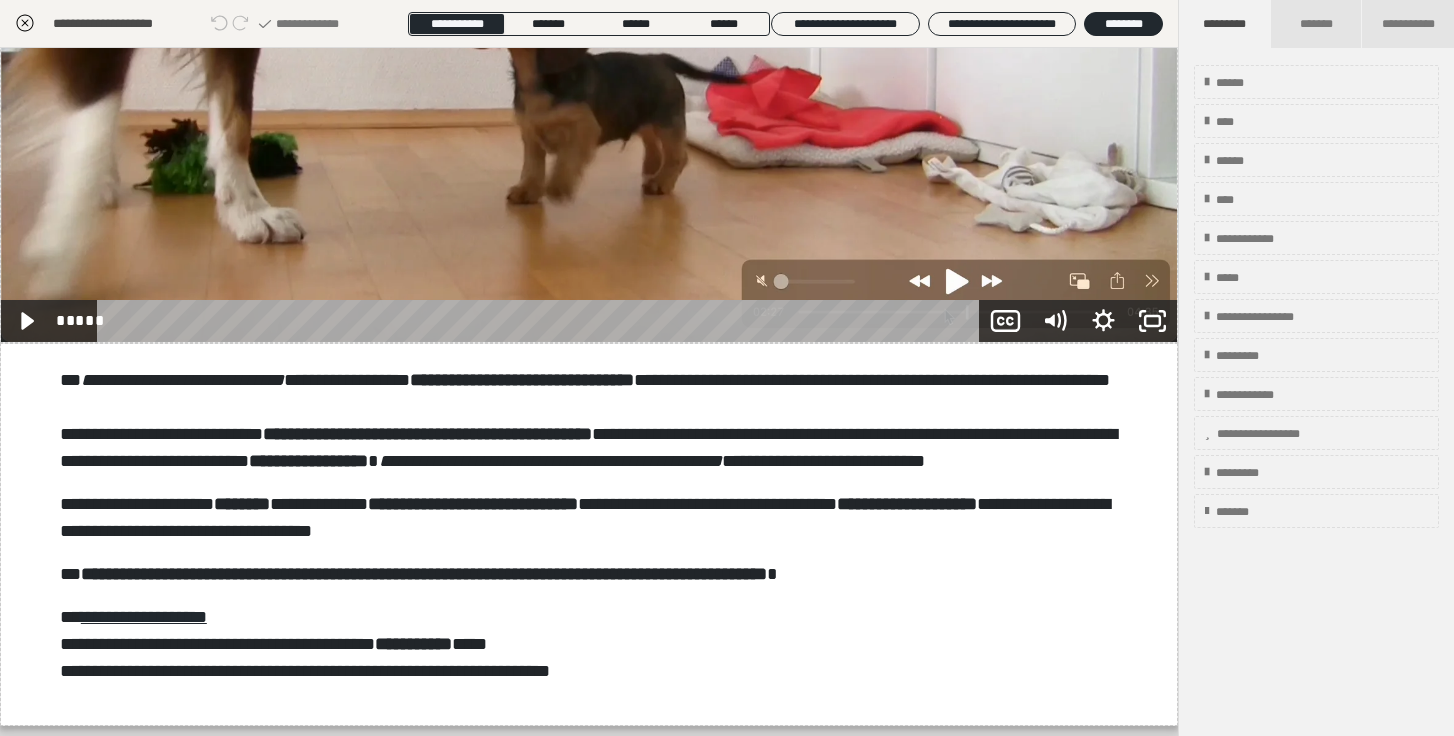 scroll, scrollTop: 483, scrollLeft: 0, axis: vertical 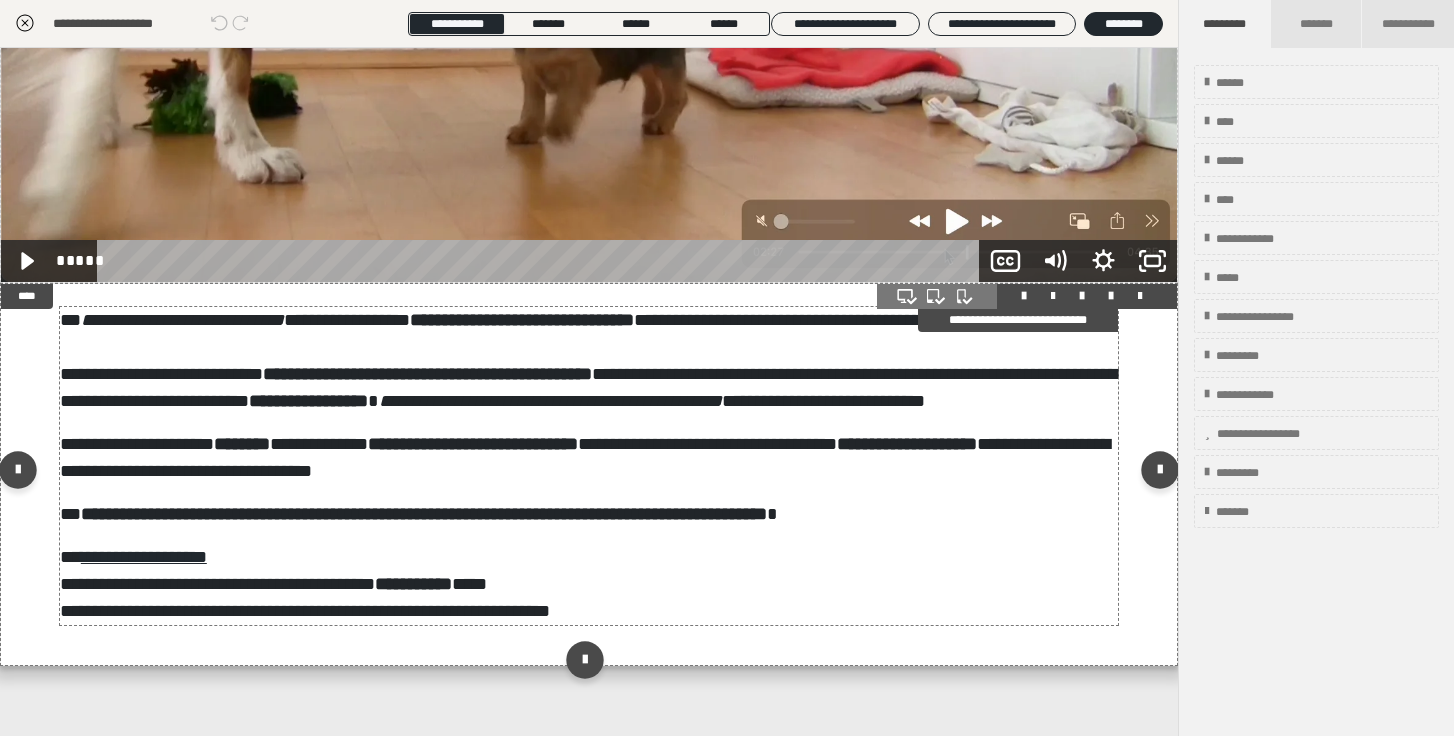 click on "********" at bounding box center [242, 444] 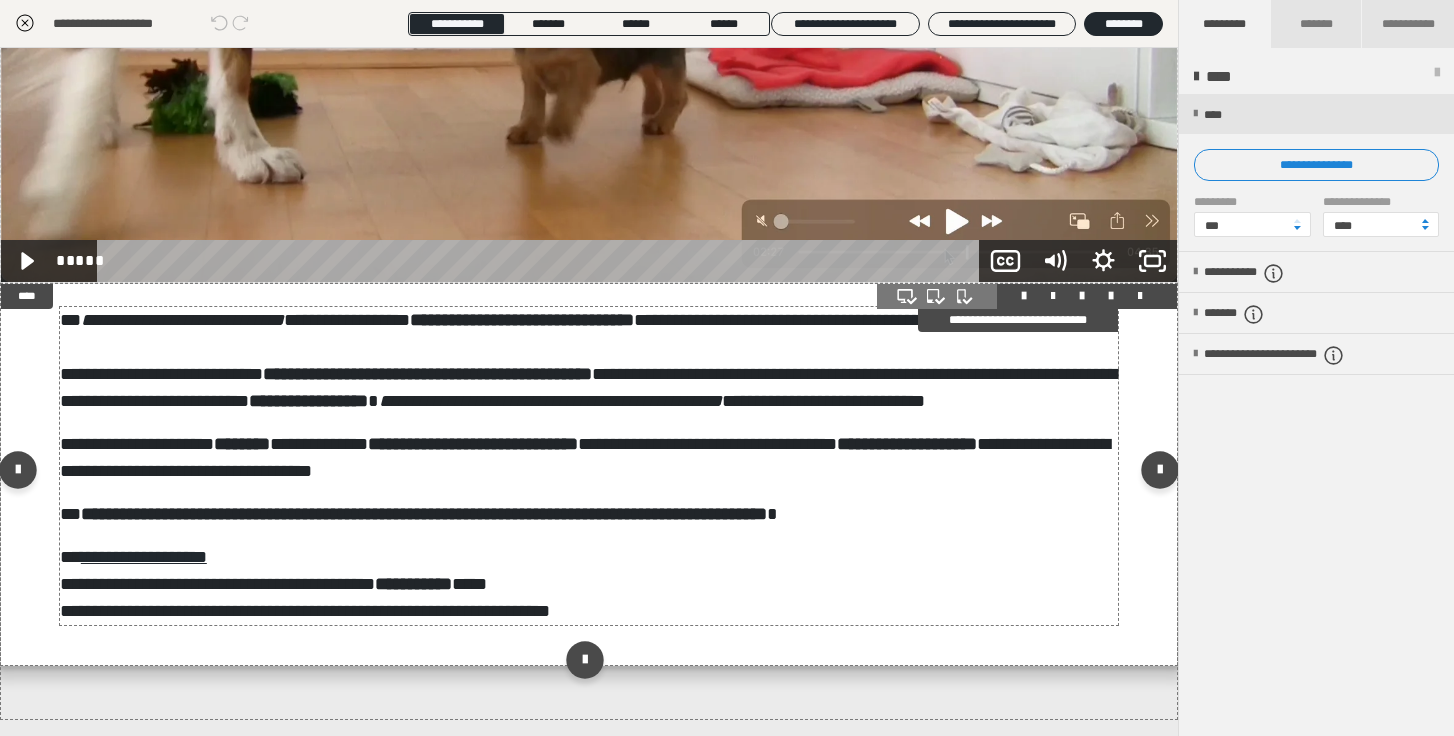 click on "********" at bounding box center (242, 444) 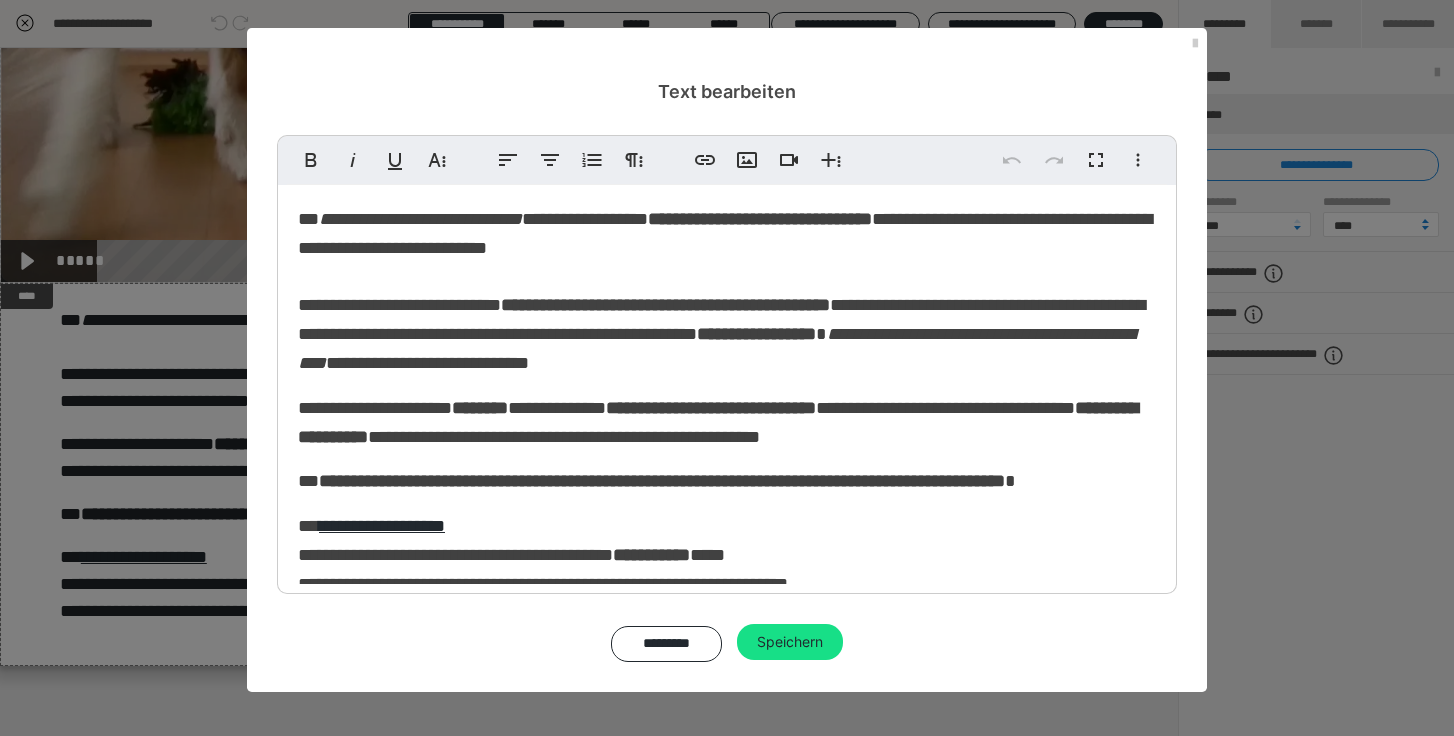 click on "********" at bounding box center [480, 408] 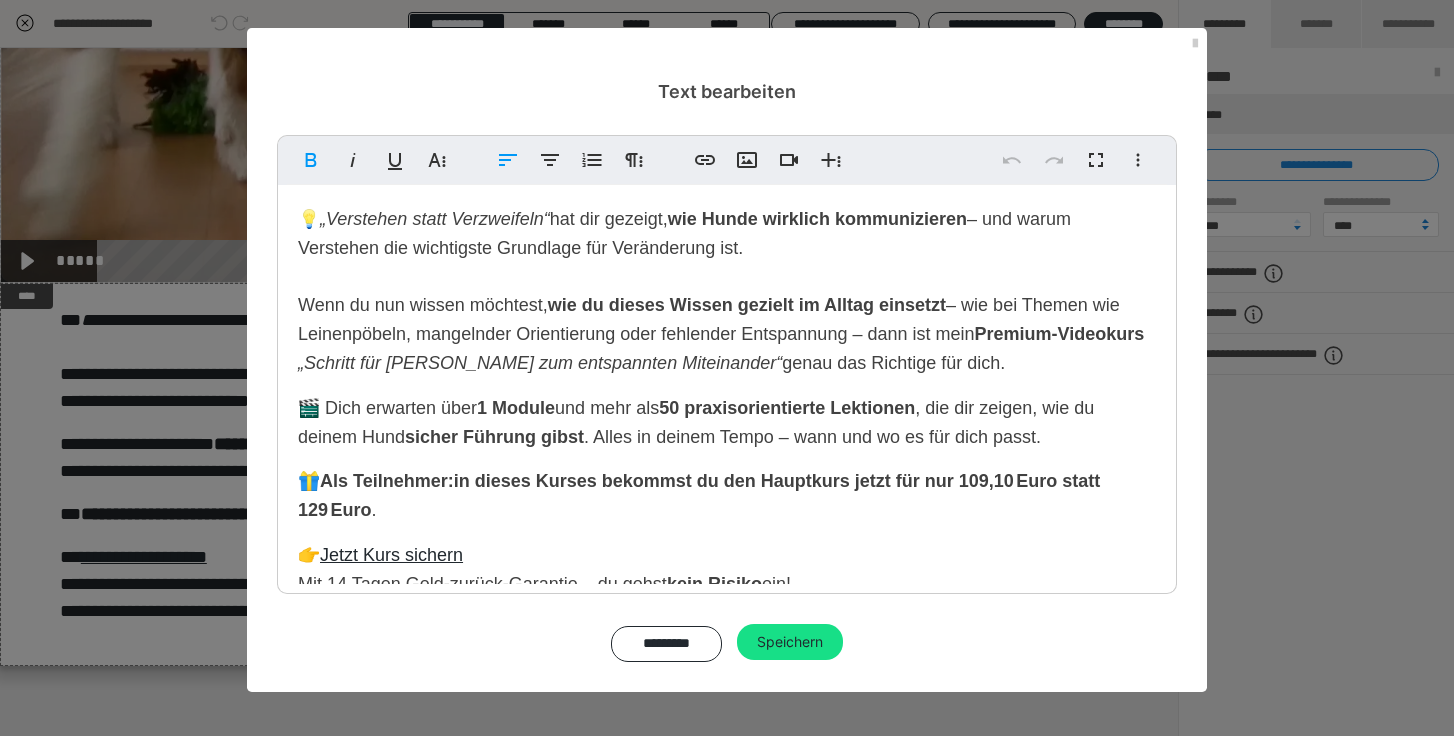 type 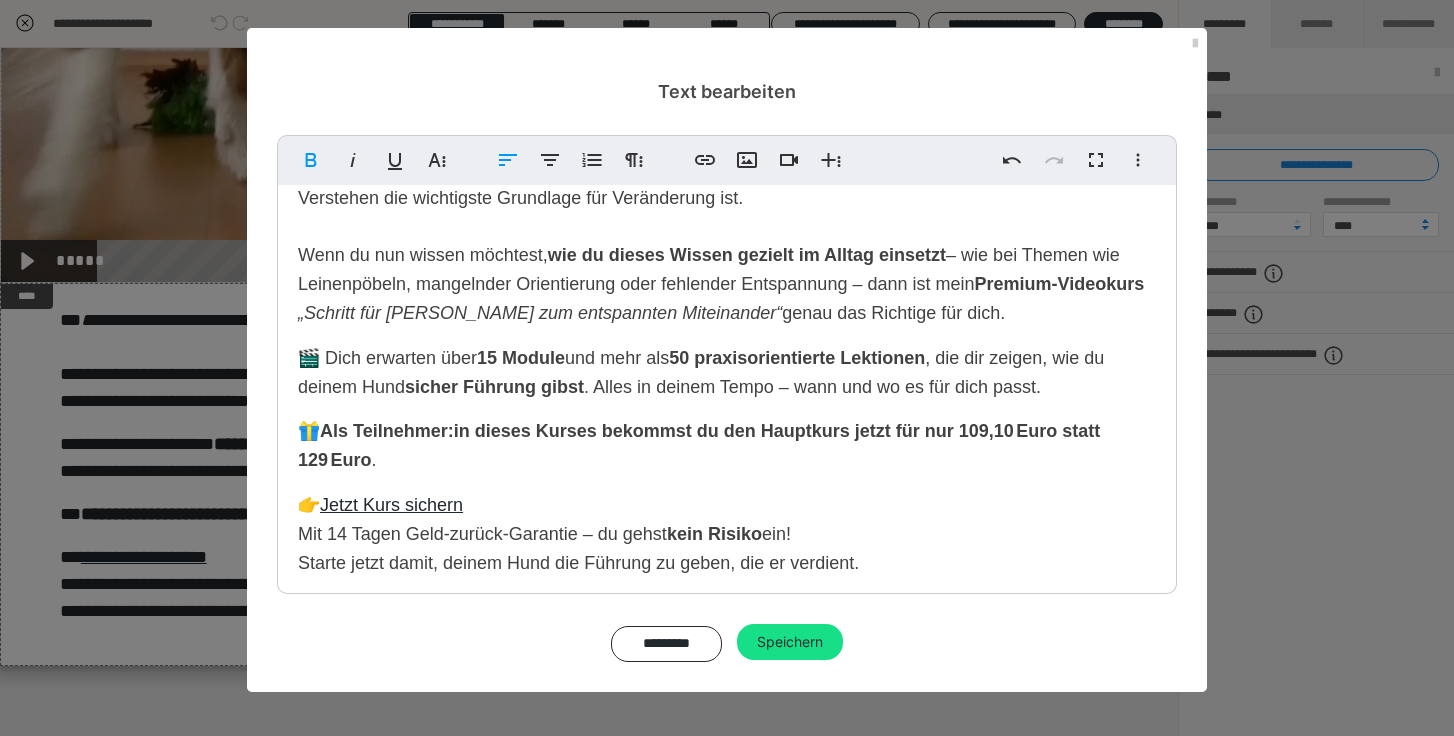 scroll, scrollTop: 80, scrollLeft: 0, axis: vertical 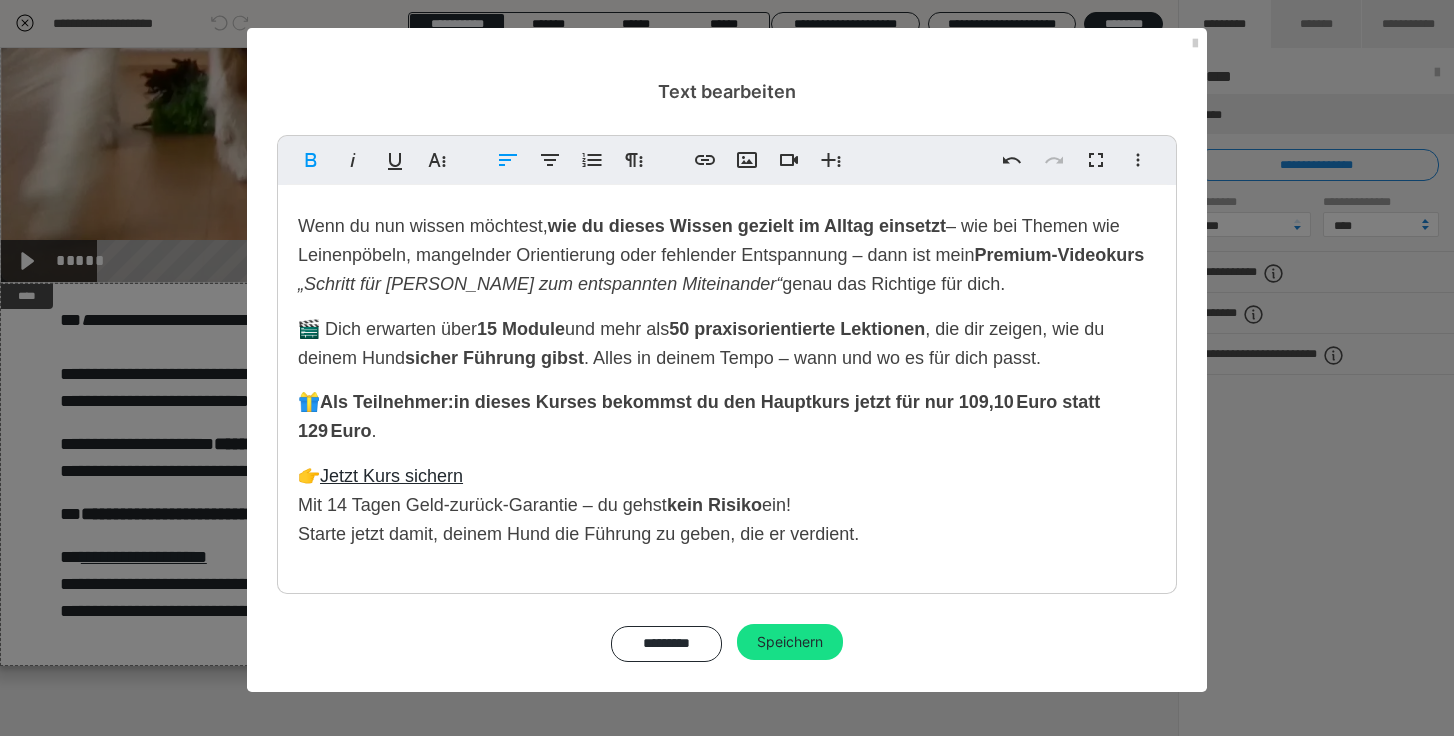 click on "👉  Jetzt Kurs sichern Mit 14 Tagen Geld-zurück-Garantie – du gehst  kein Risiko  ein! Starte jetzt damit, deinem Hund die Führung zu geben, die er verdient." at bounding box center (727, 505) 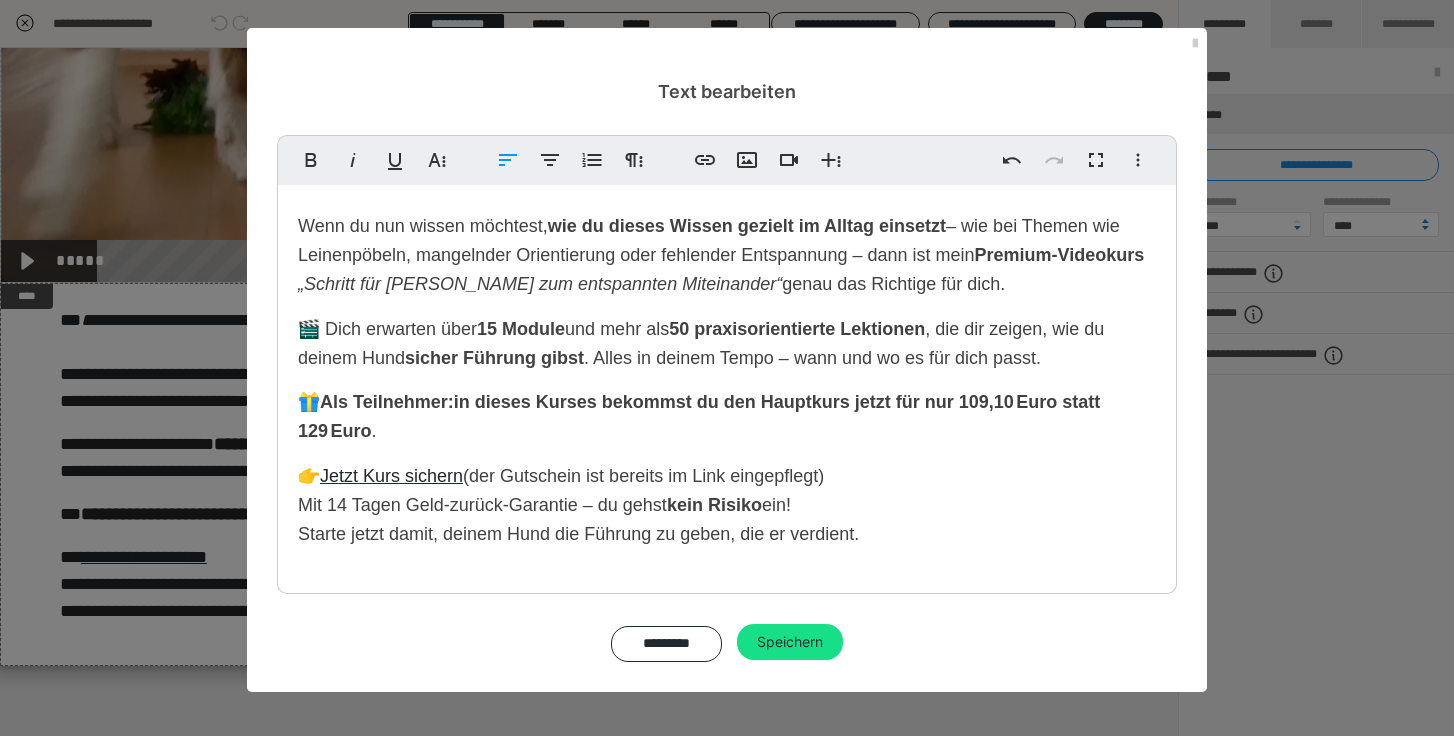 drag, startPoint x: 839, startPoint y: 479, endPoint x: 291, endPoint y: 479, distance: 548 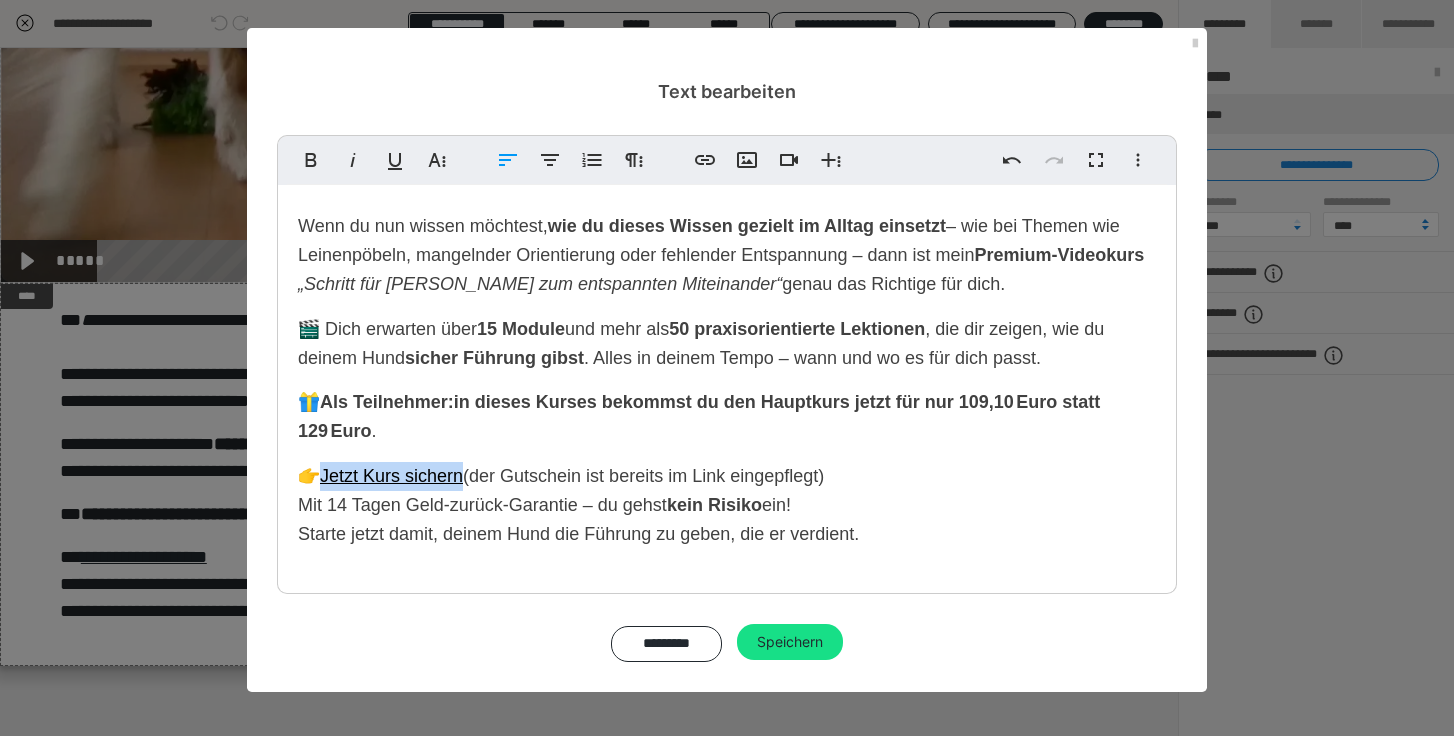 click on "👉  Jetzt Kurs sichern  (der ​Gutschein ist bereits im Link eingepflegt) Mit 14 Tagen Geld-zurück-Garantie – du gehst  kein Risiko  ein!" at bounding box center (561, 490) 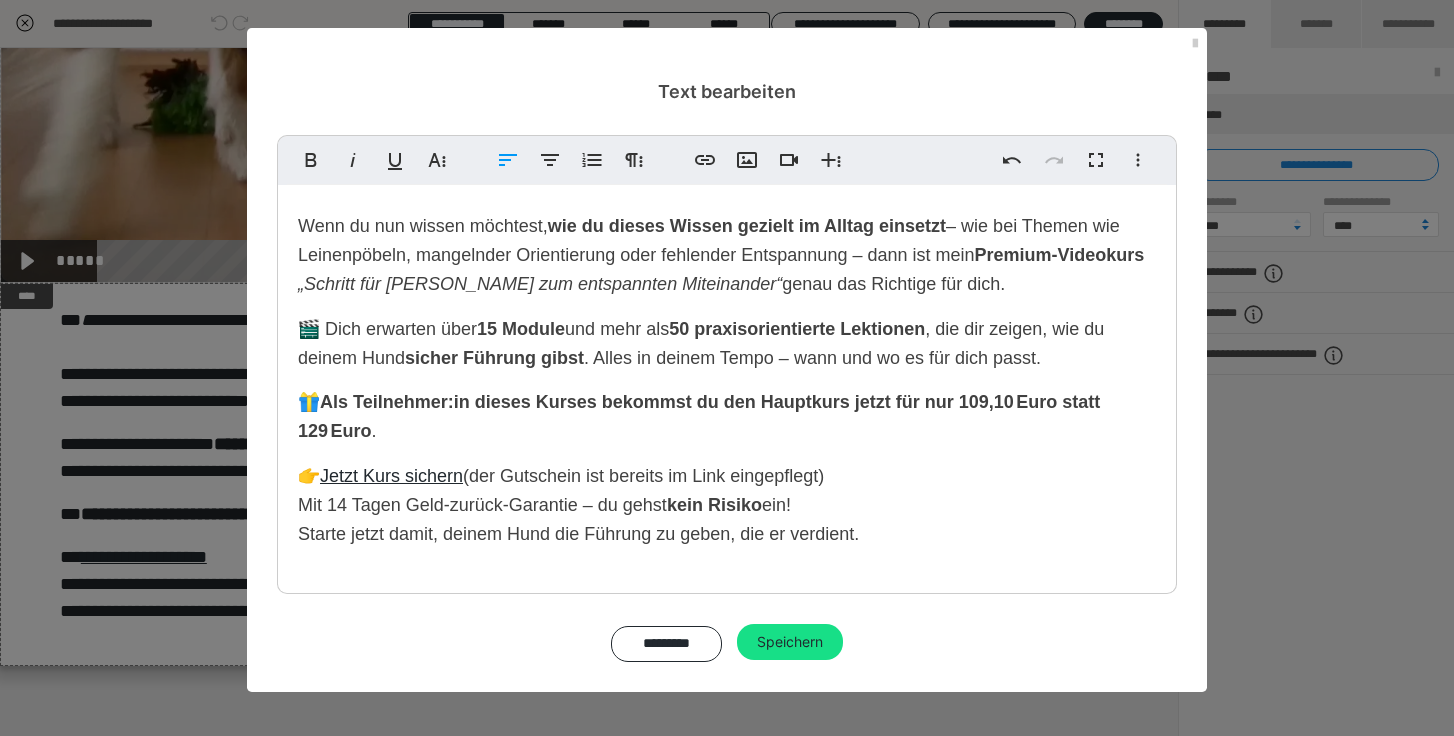 drag, startPoint x: 835, startPoint y: 478, endPoint x: 472, endPoint y: 483, distance: 363.03442 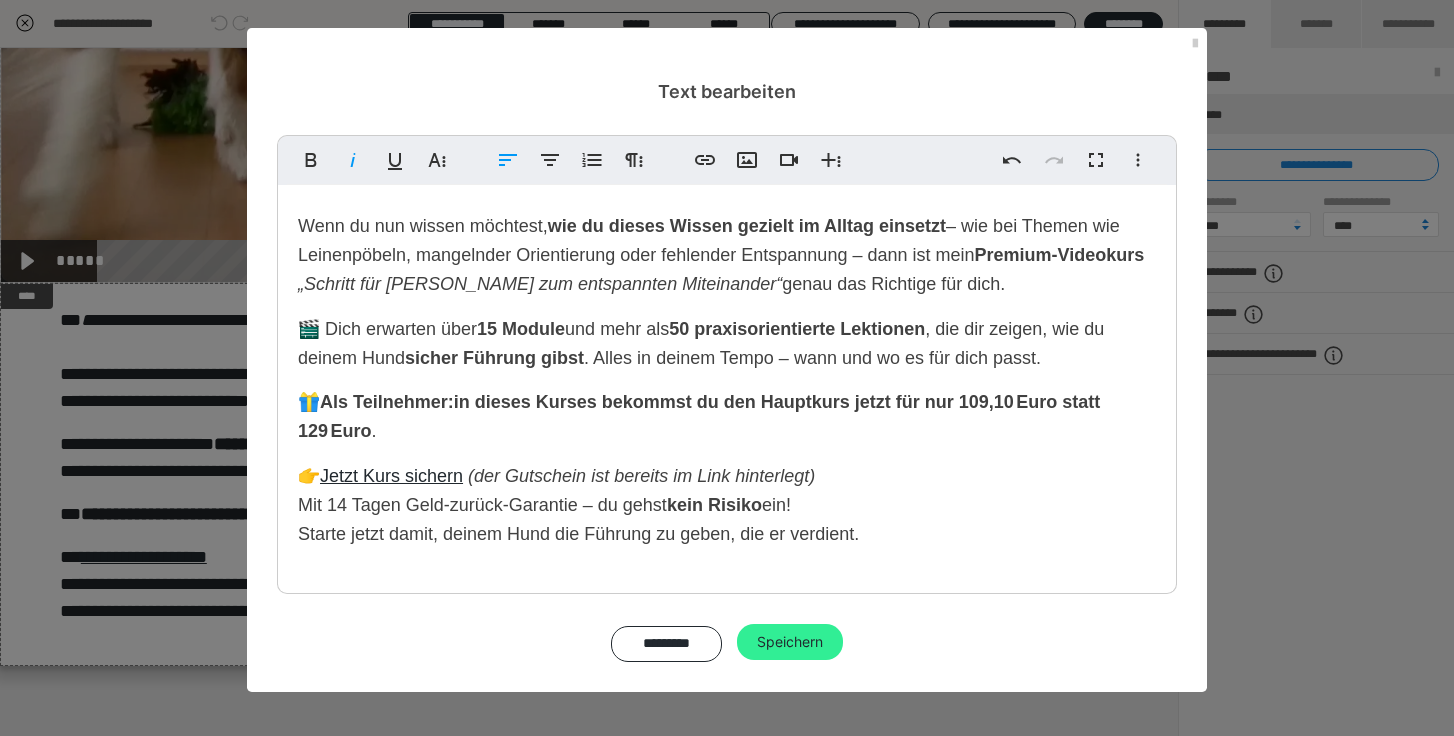 click on "Speichern" at bounding box center (790, 642) 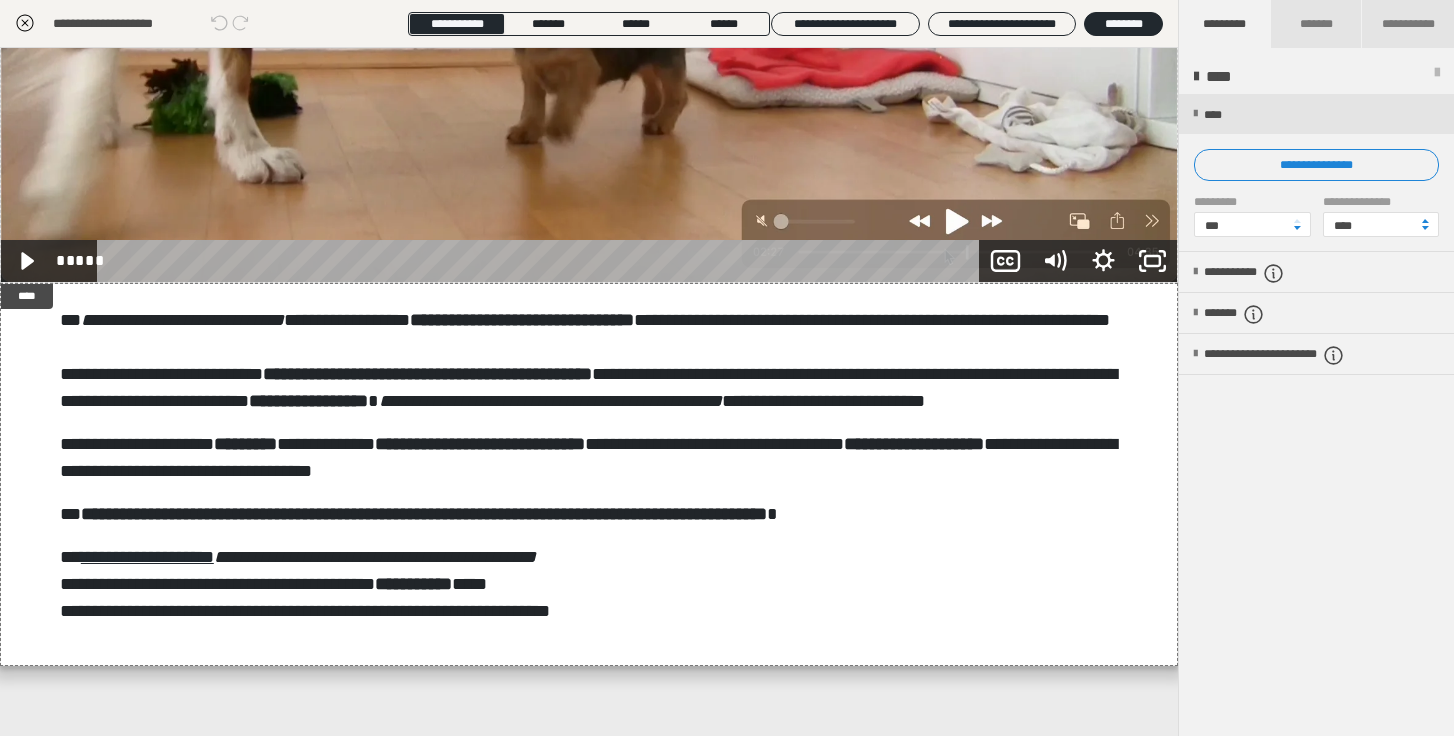 click at bounding box center [1437, 77] 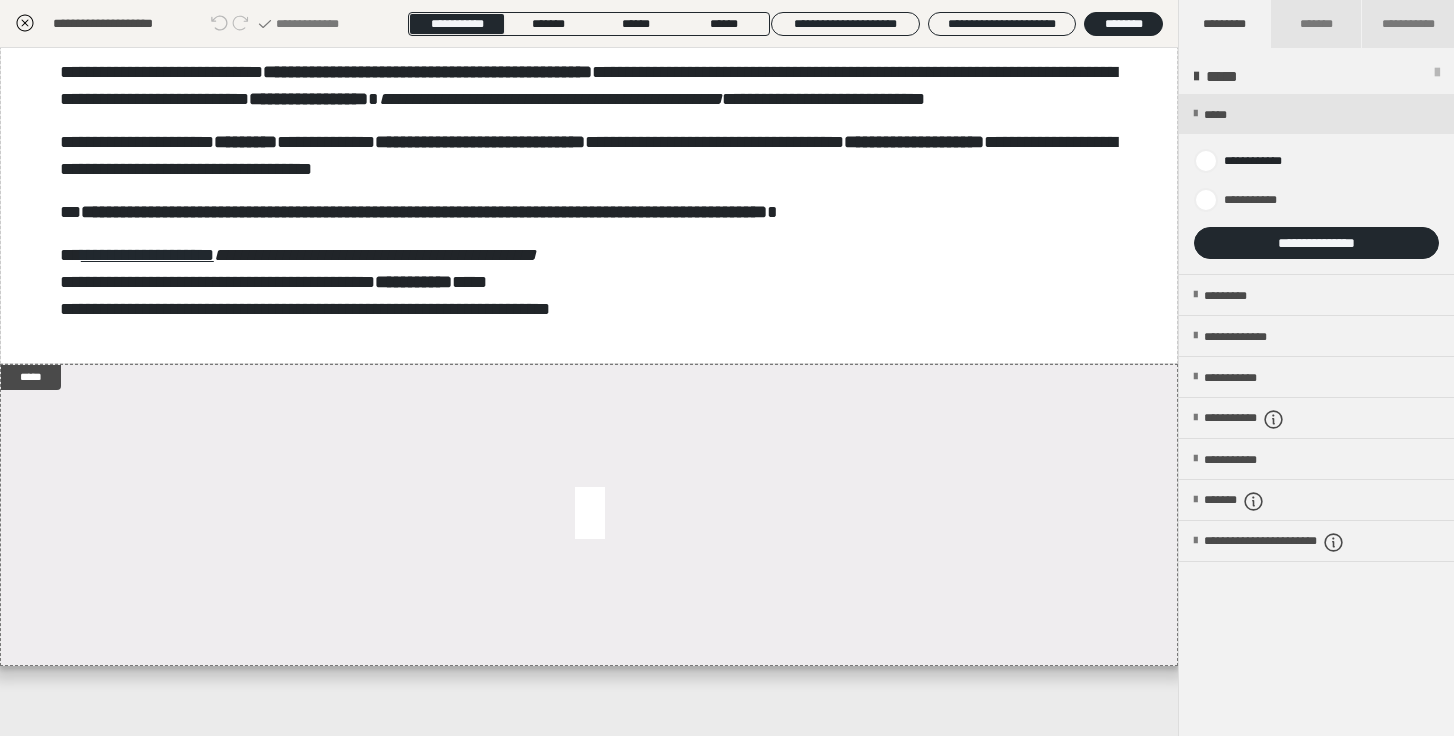 scroll, scrollTop: 785, scrollLeft: 0, axis: vertical 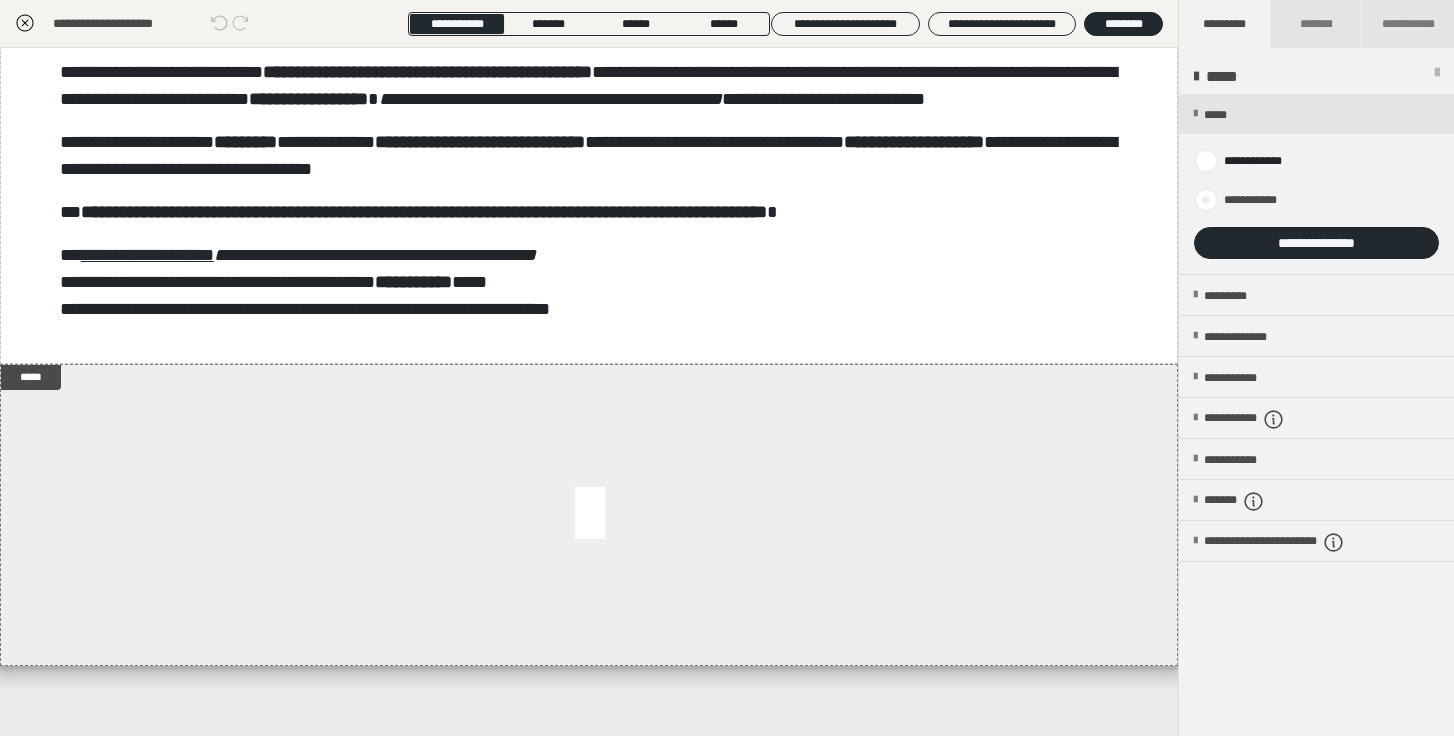 click at bounding box center (1206, 200) 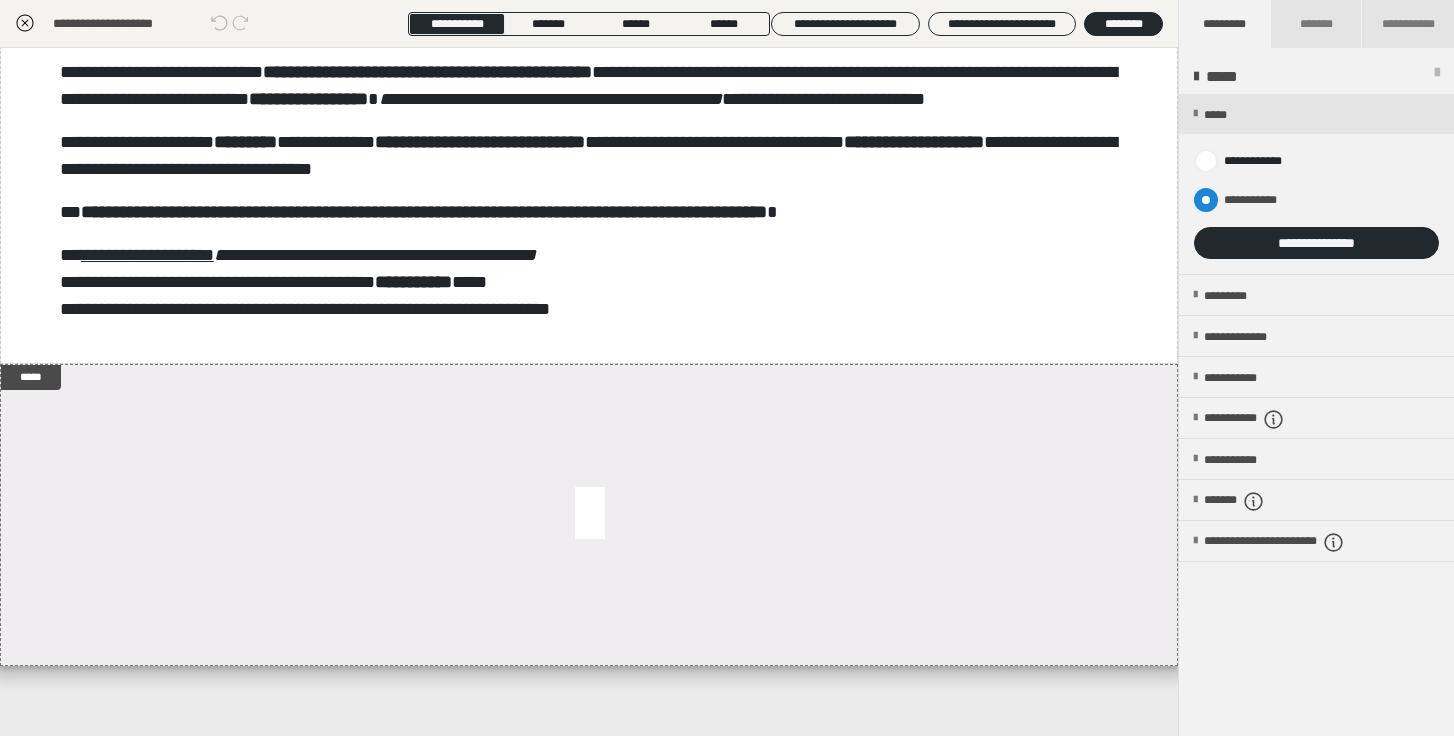 radio on "****" 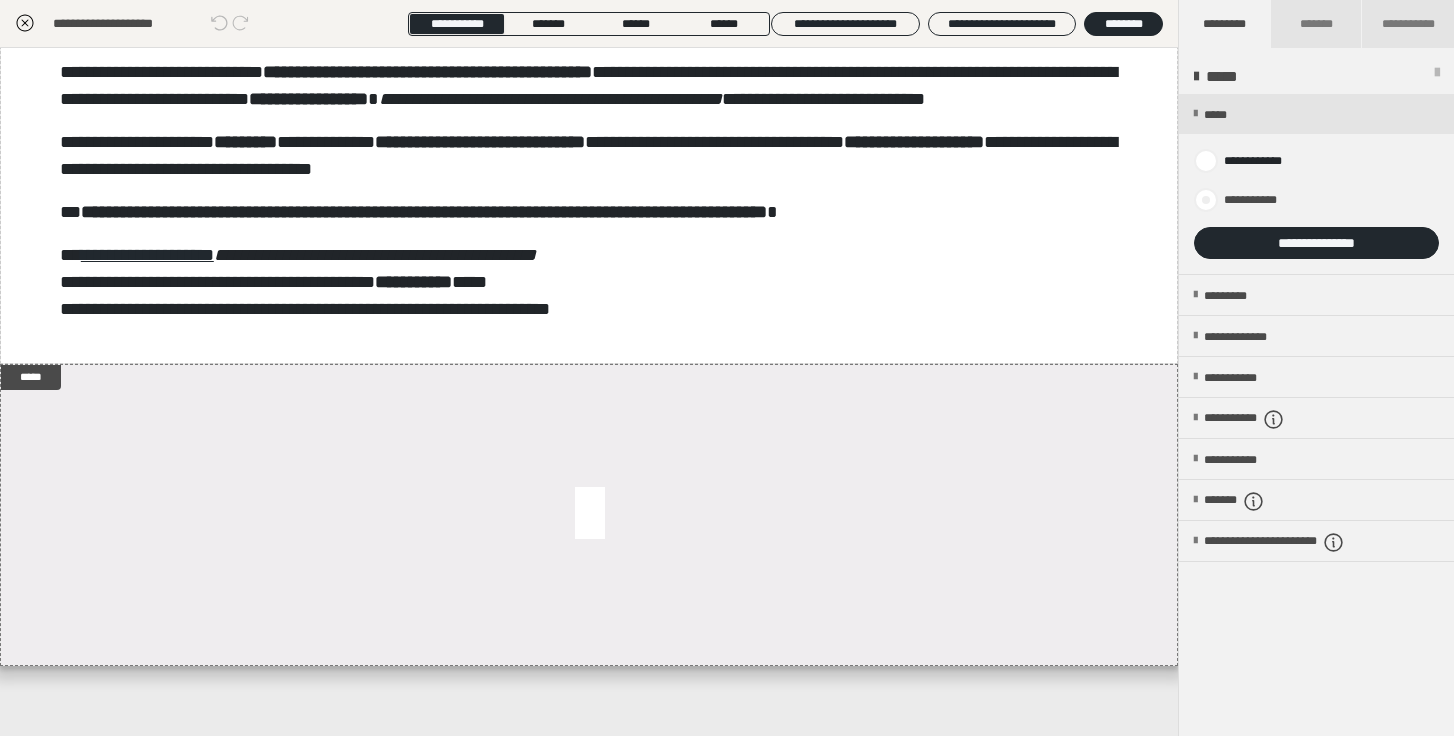 radio on "*****" 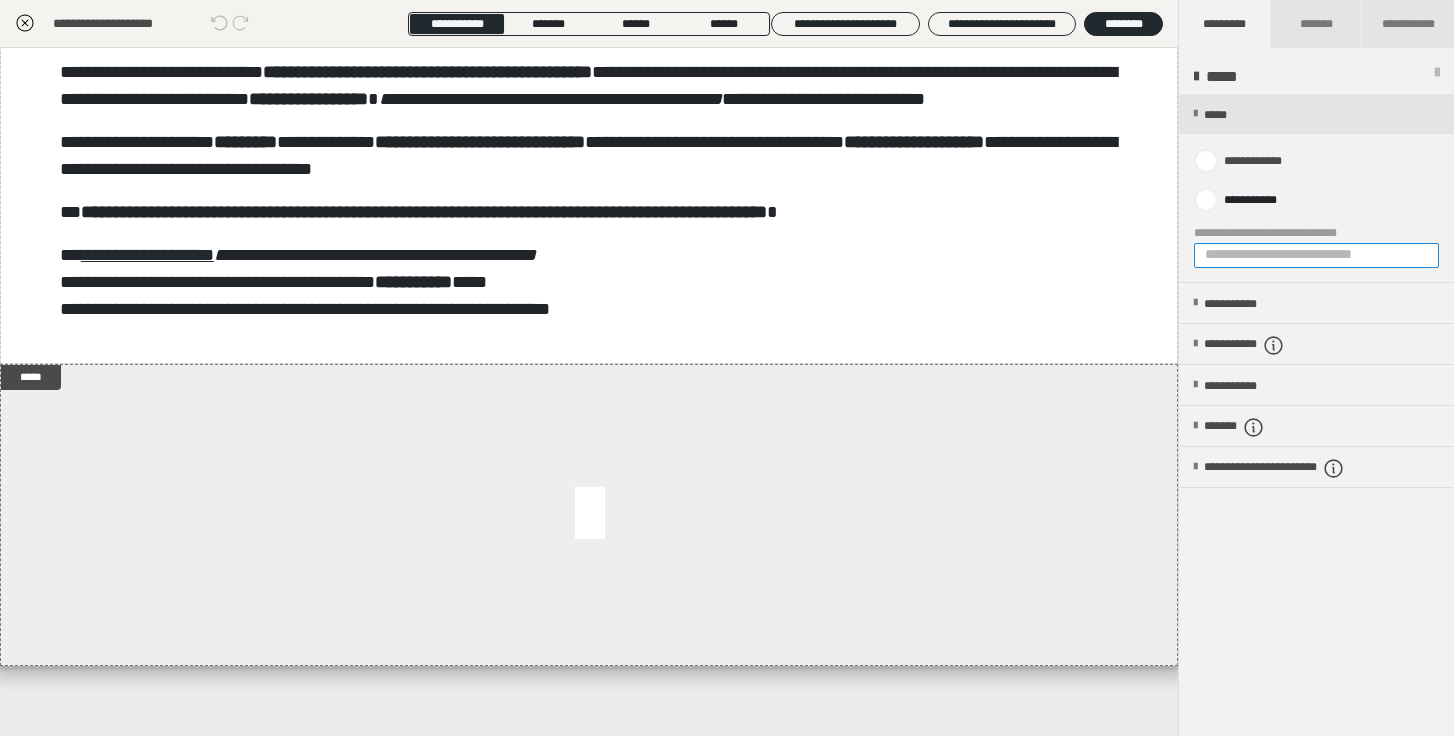 click on "**********" at bounding box center [1316, 255] 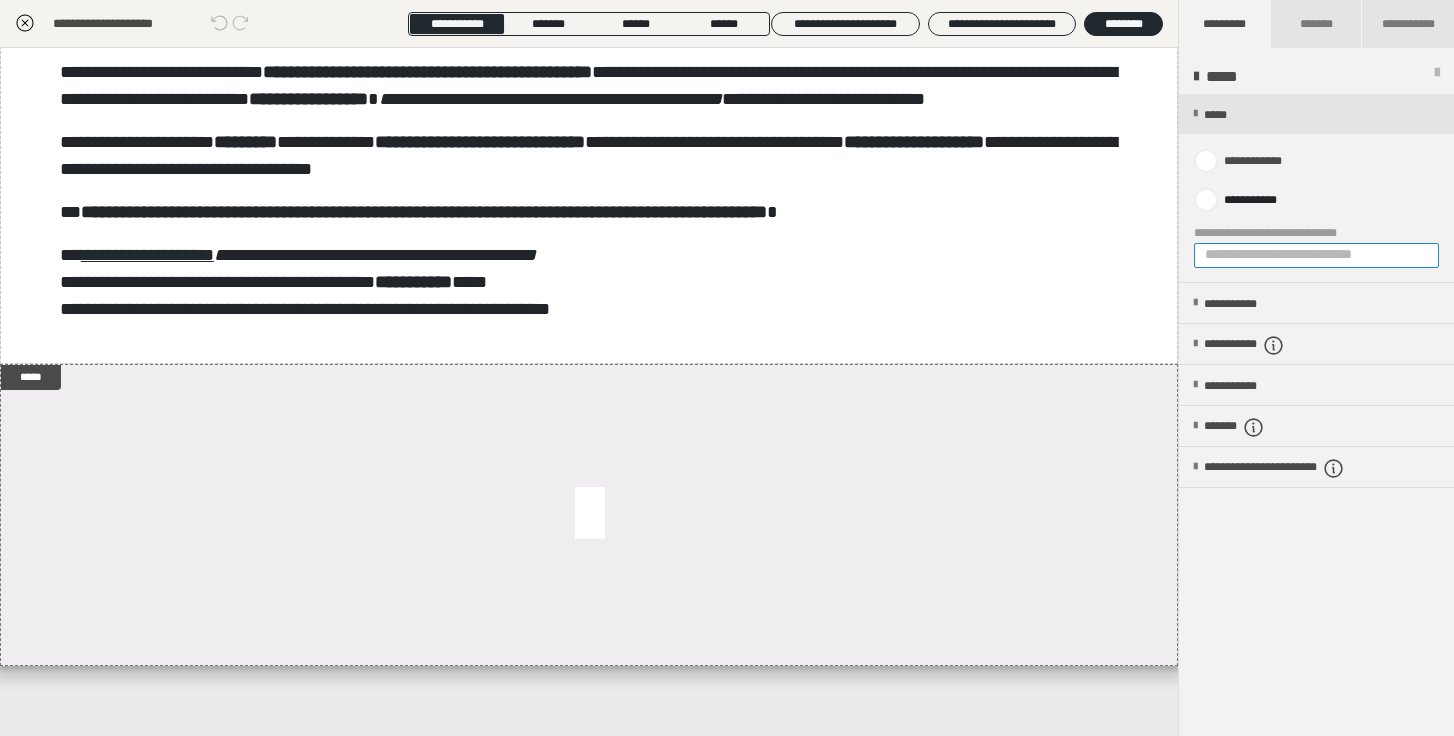 paste on "**********" 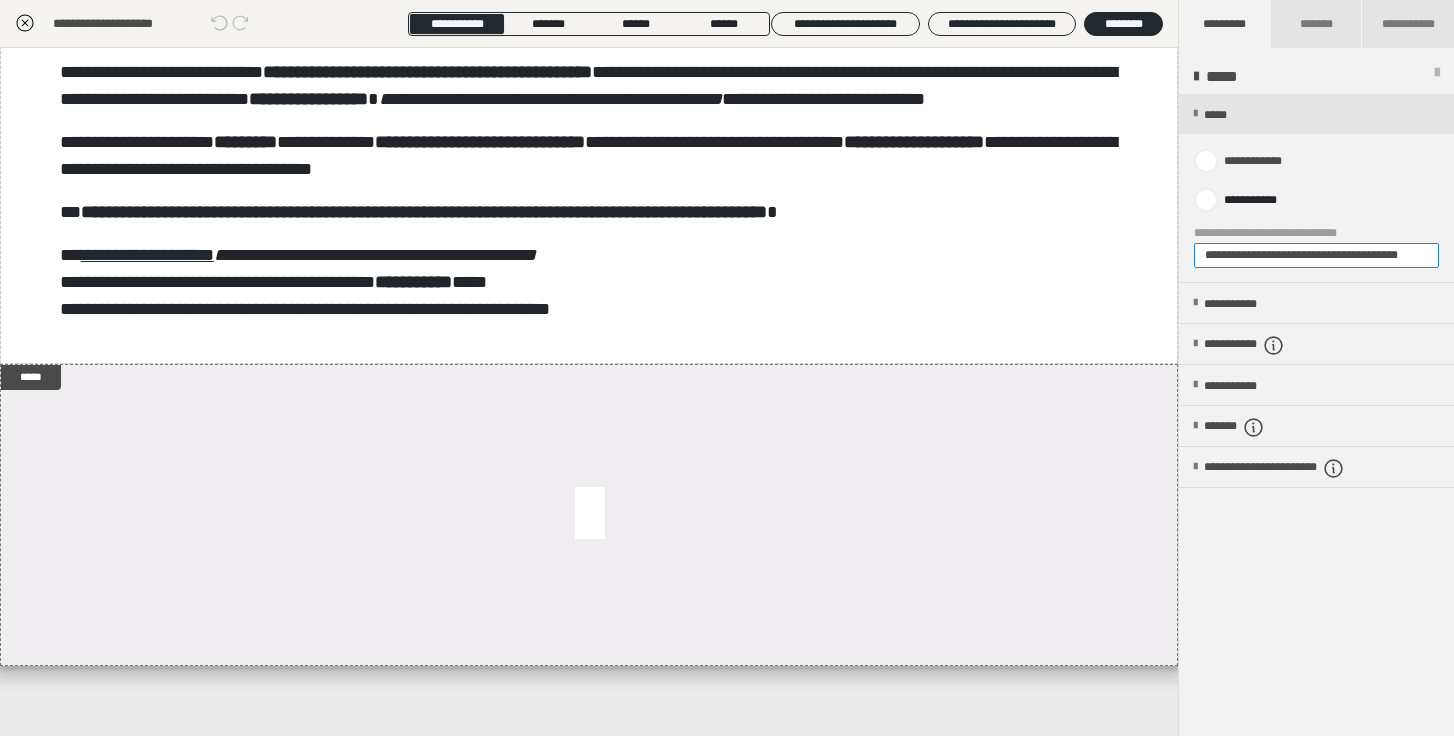 scroll, scrollTop: 0, scrollLeft: 29, axis: horizontal 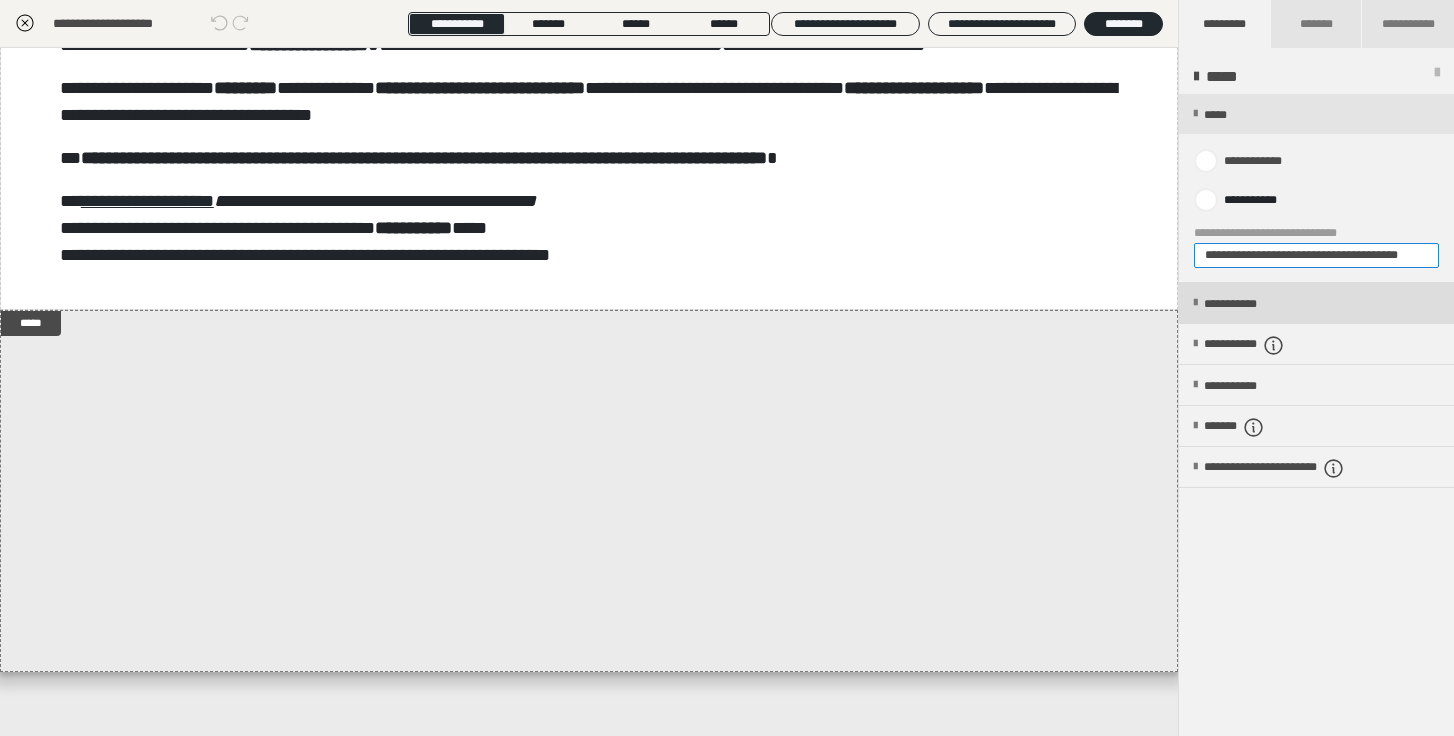 type on "**********" 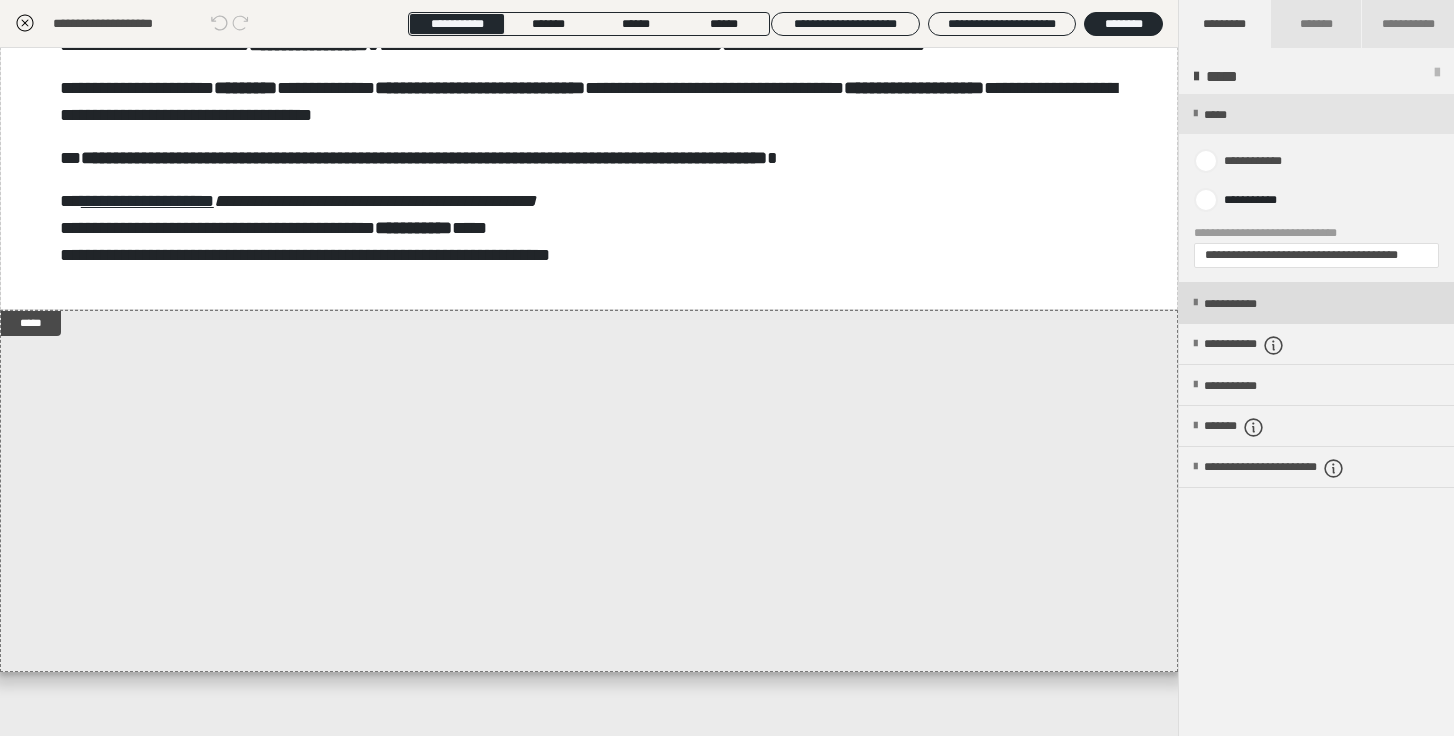 click on "**********" at bounding box center [1248, 304] 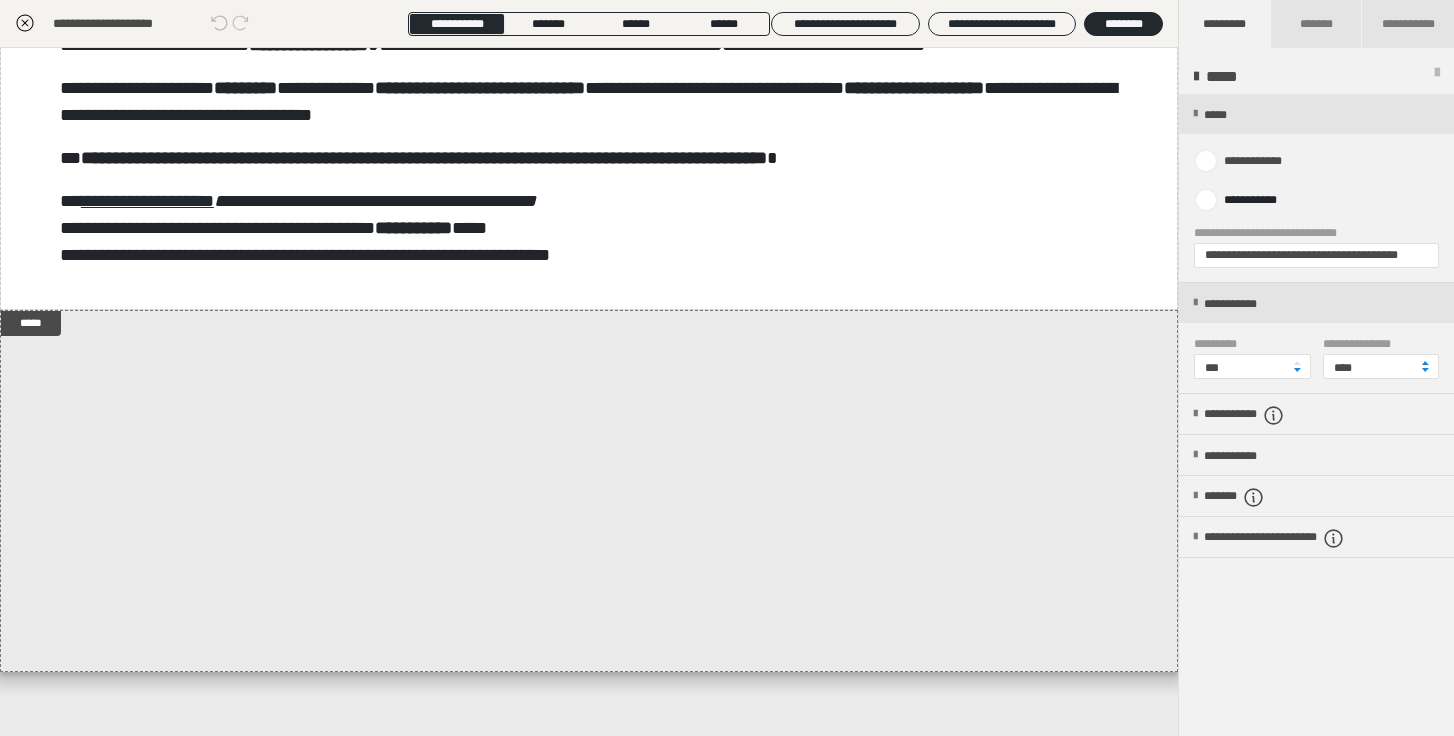 click 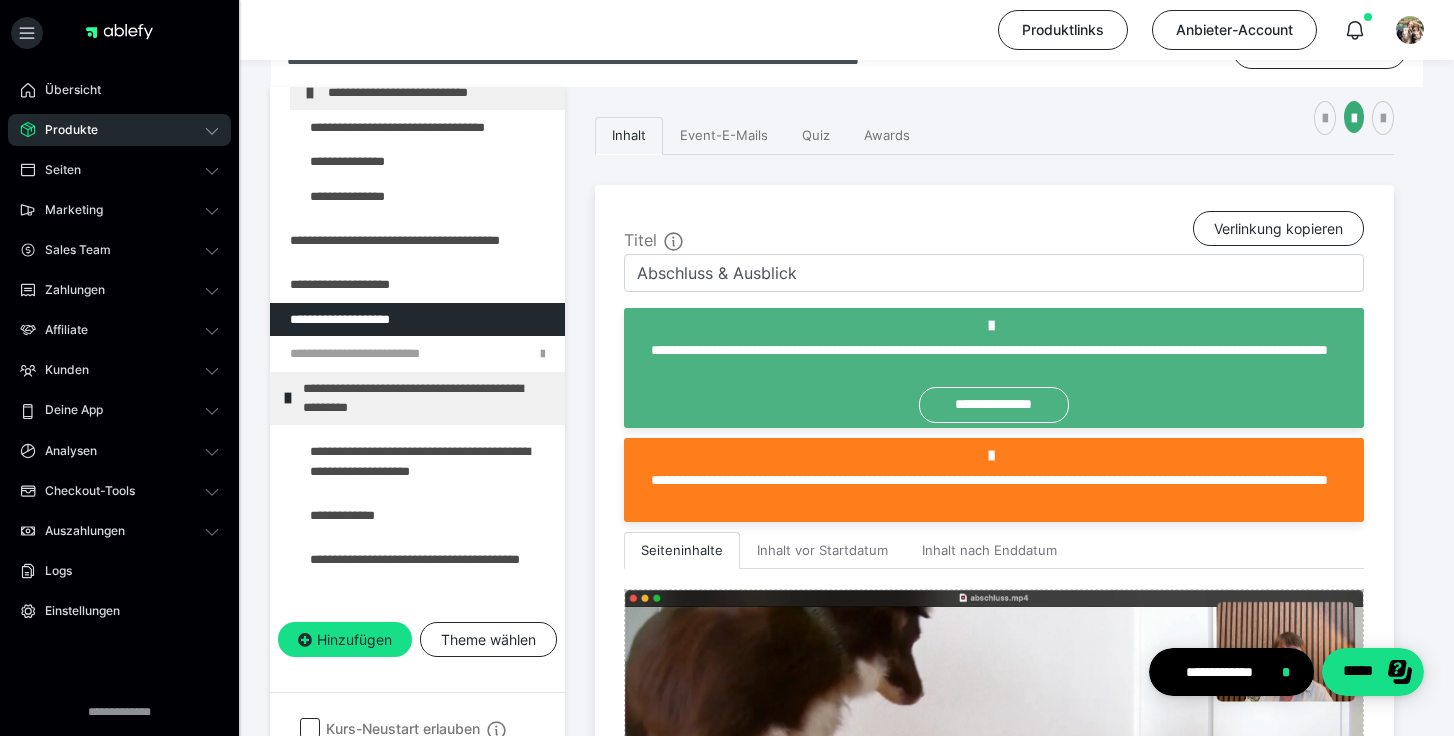 click on "Produkte" at bounding box center (119, 130) 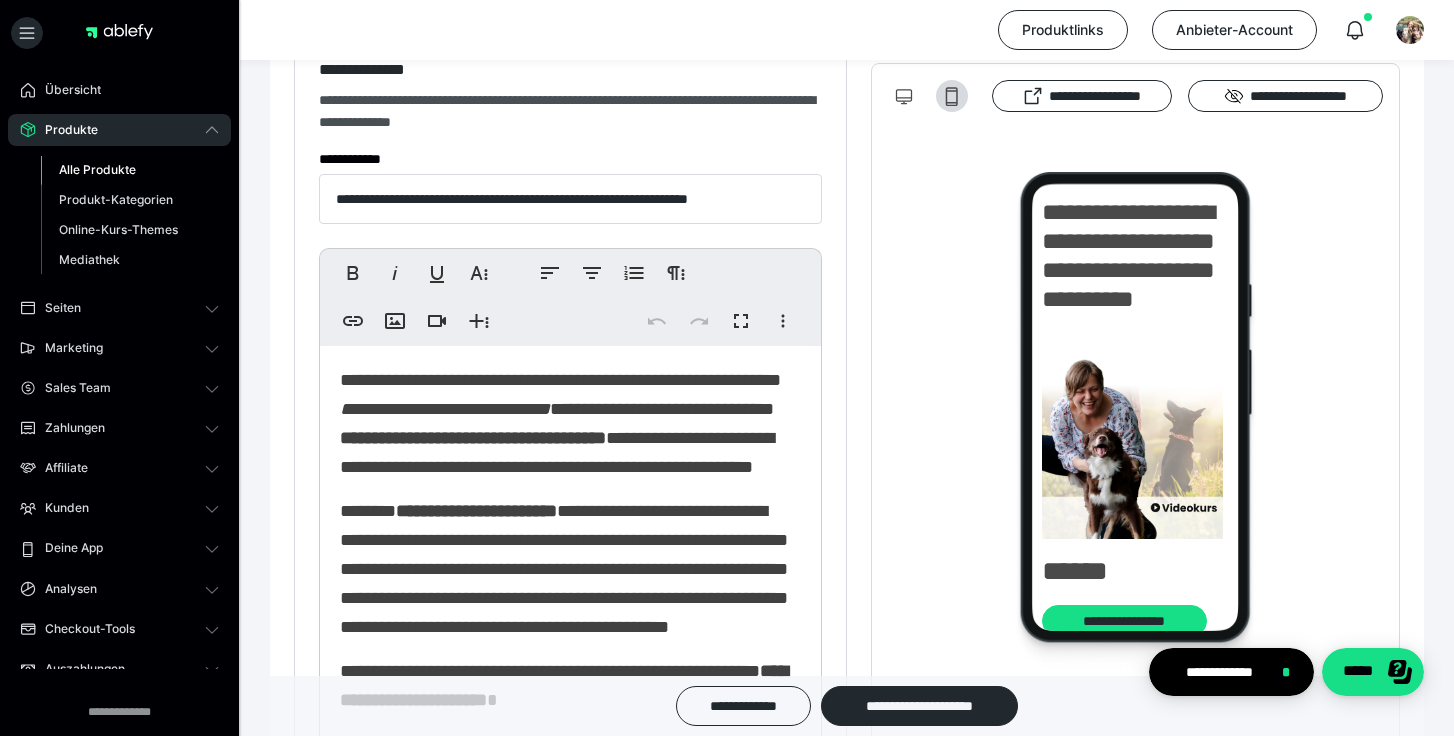 click on "Alle Produkte" at bounding box center (97, 169) 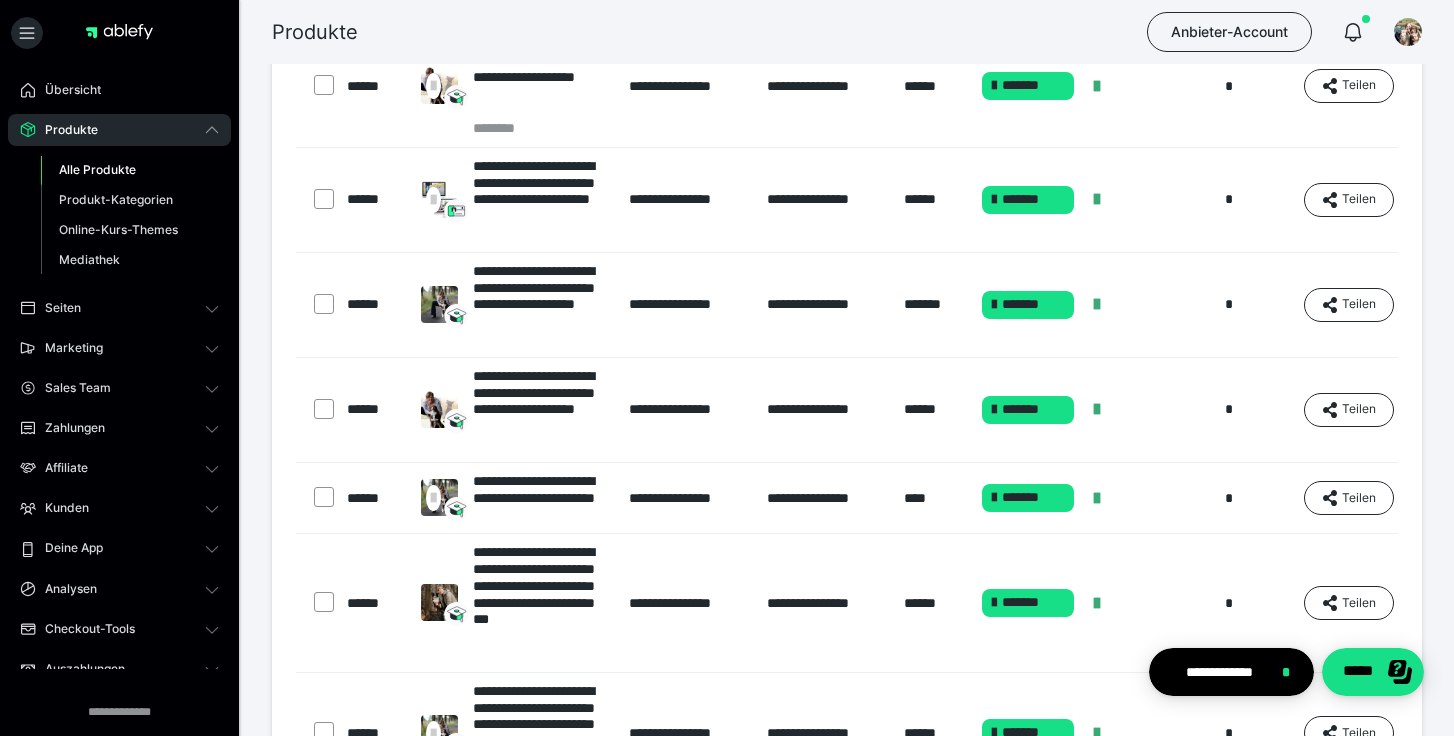 scroll, scrollTop: 226, scrollLeft: 0, axis: vertical 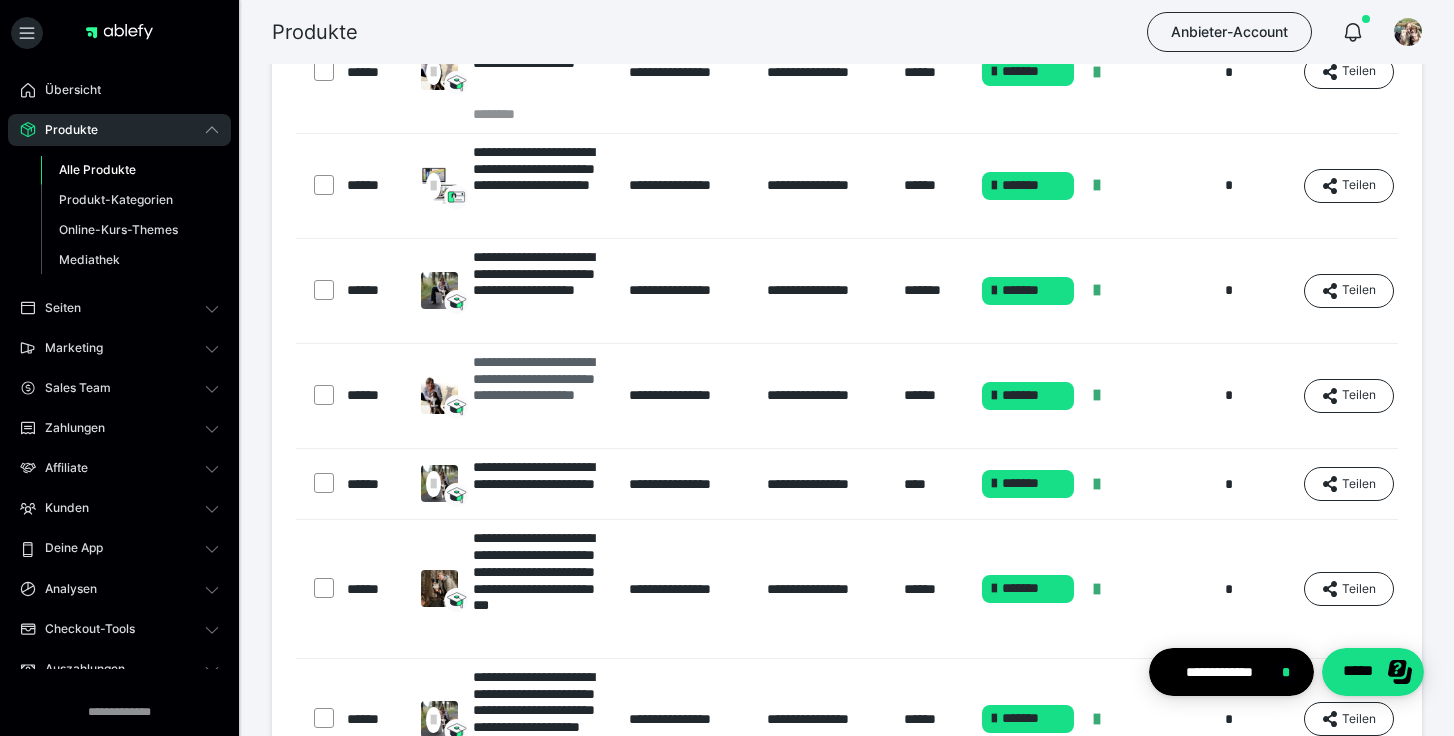 click on "**********" at bounding box center (541, 396) 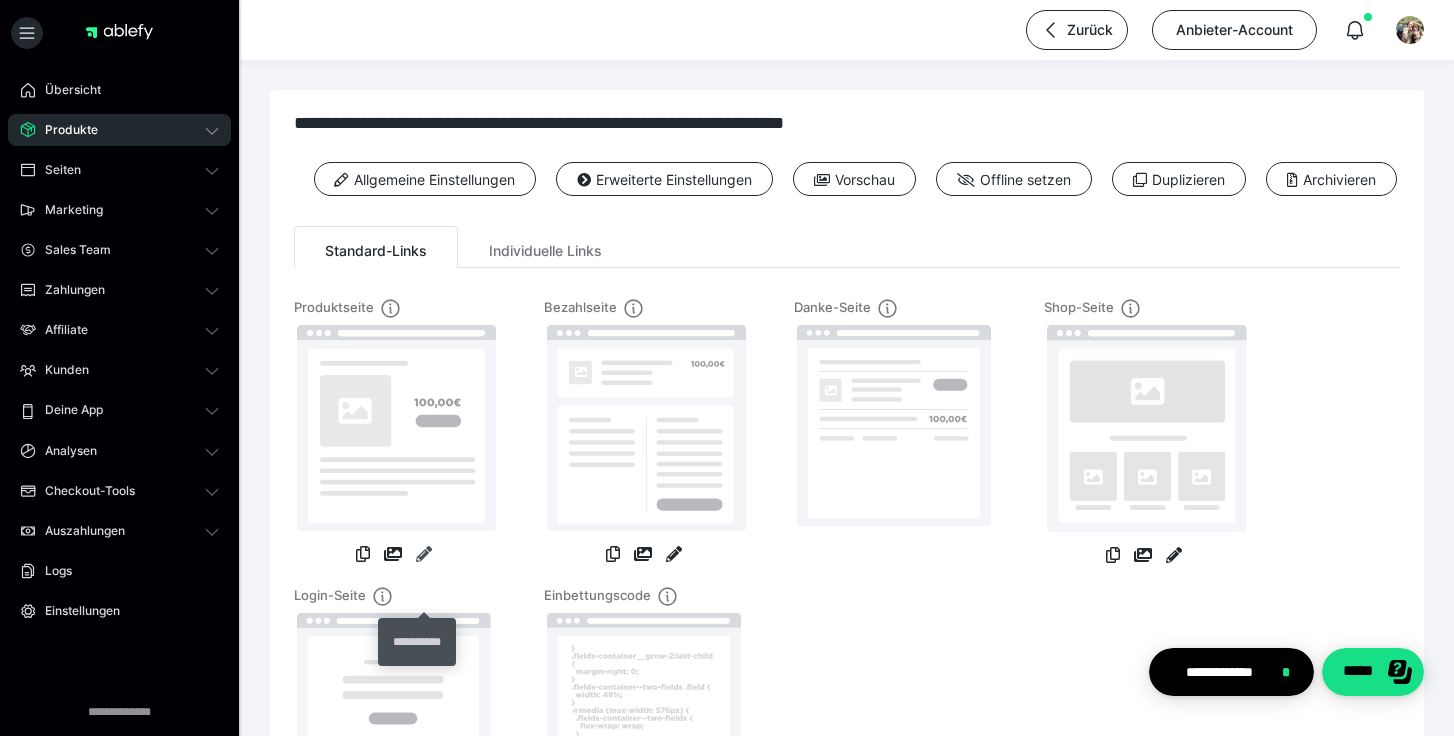 click at bounding box center (424, 554) 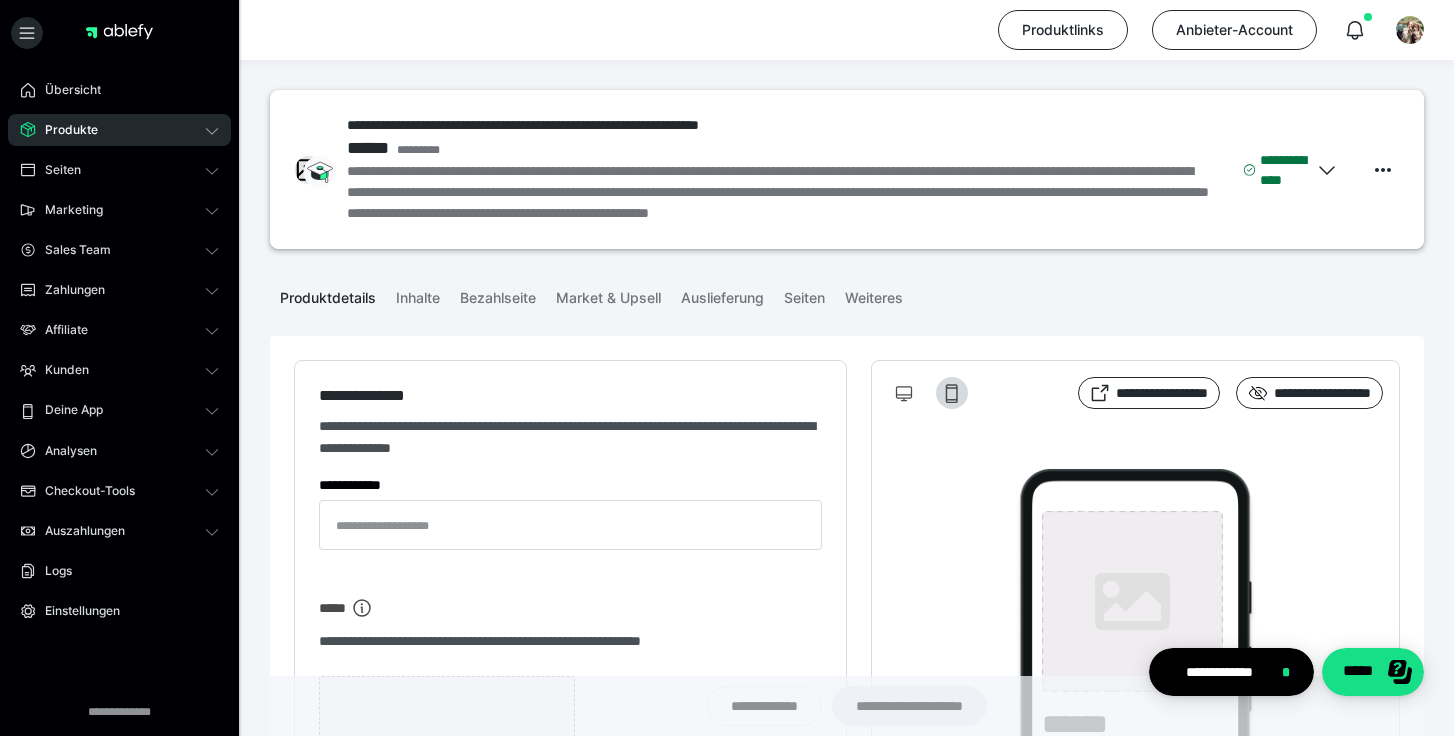 type on "**********" 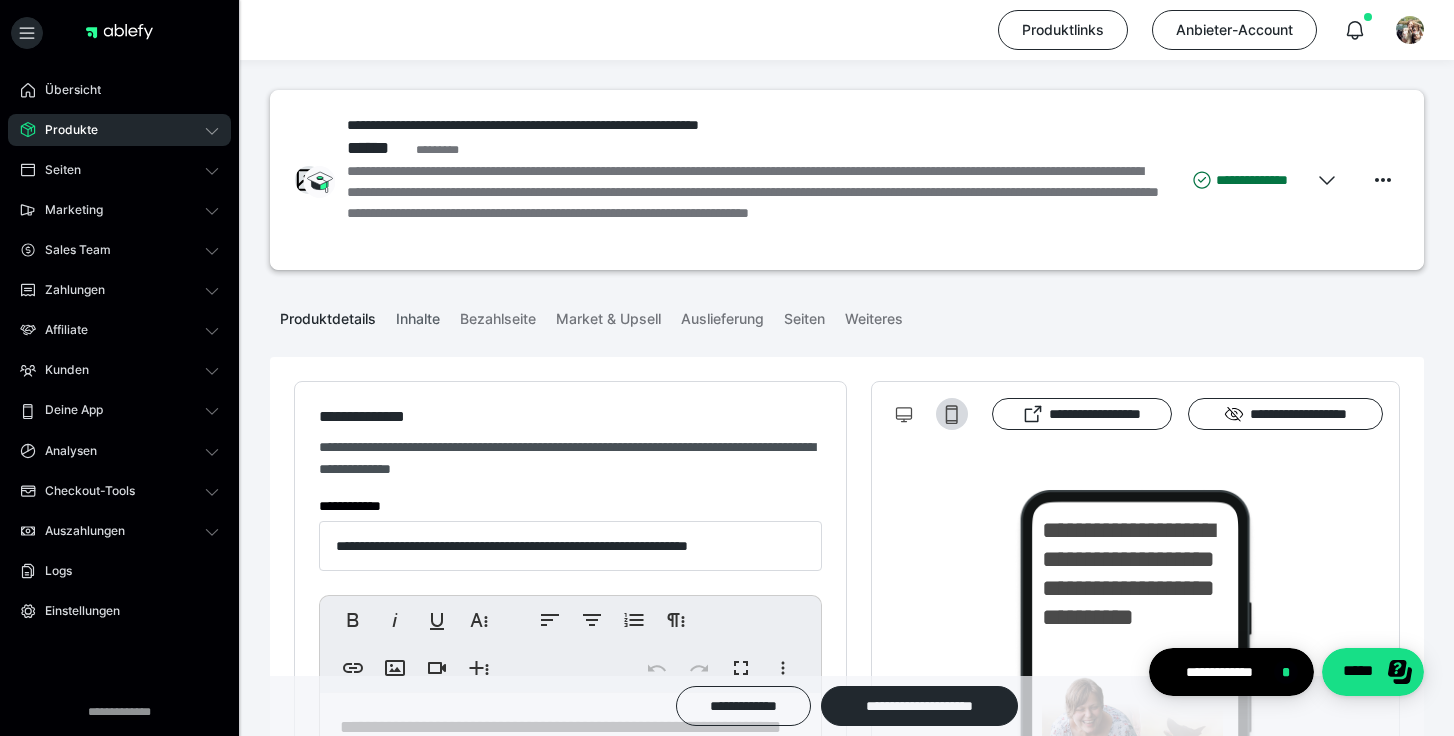 click on "Inhalte" at bounding box center (418, 315) 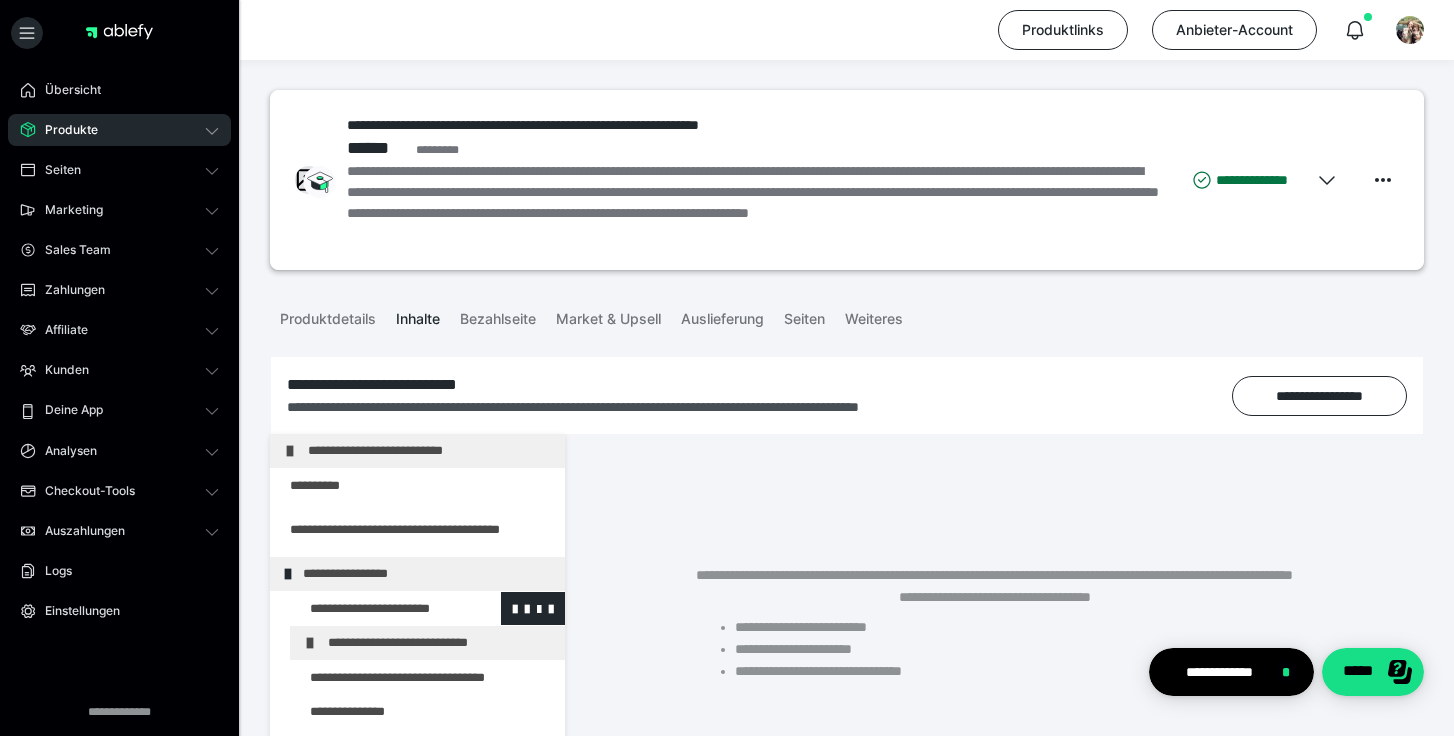 scroll, scrollTop: 204, scrollLeft: 0, axis: vertical 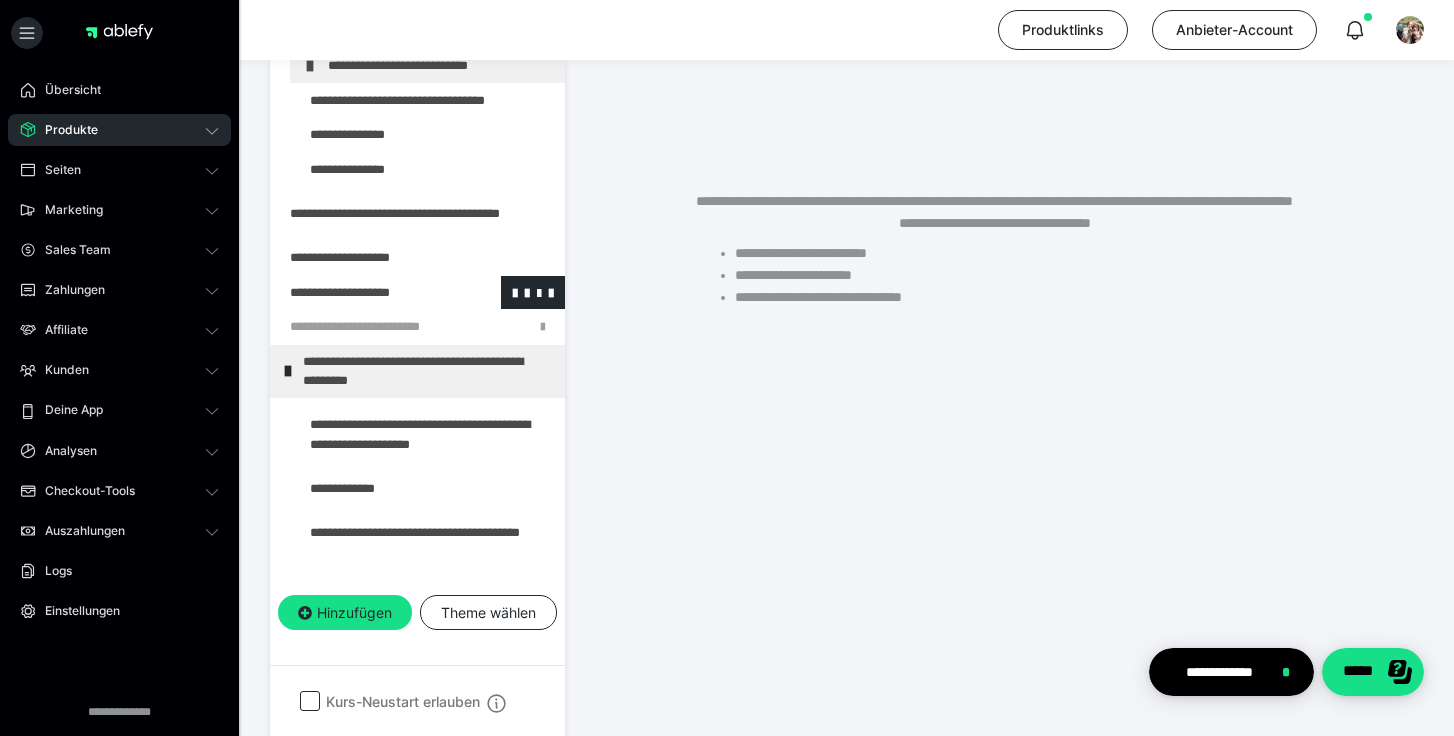 click at bounding box center [365, 293] 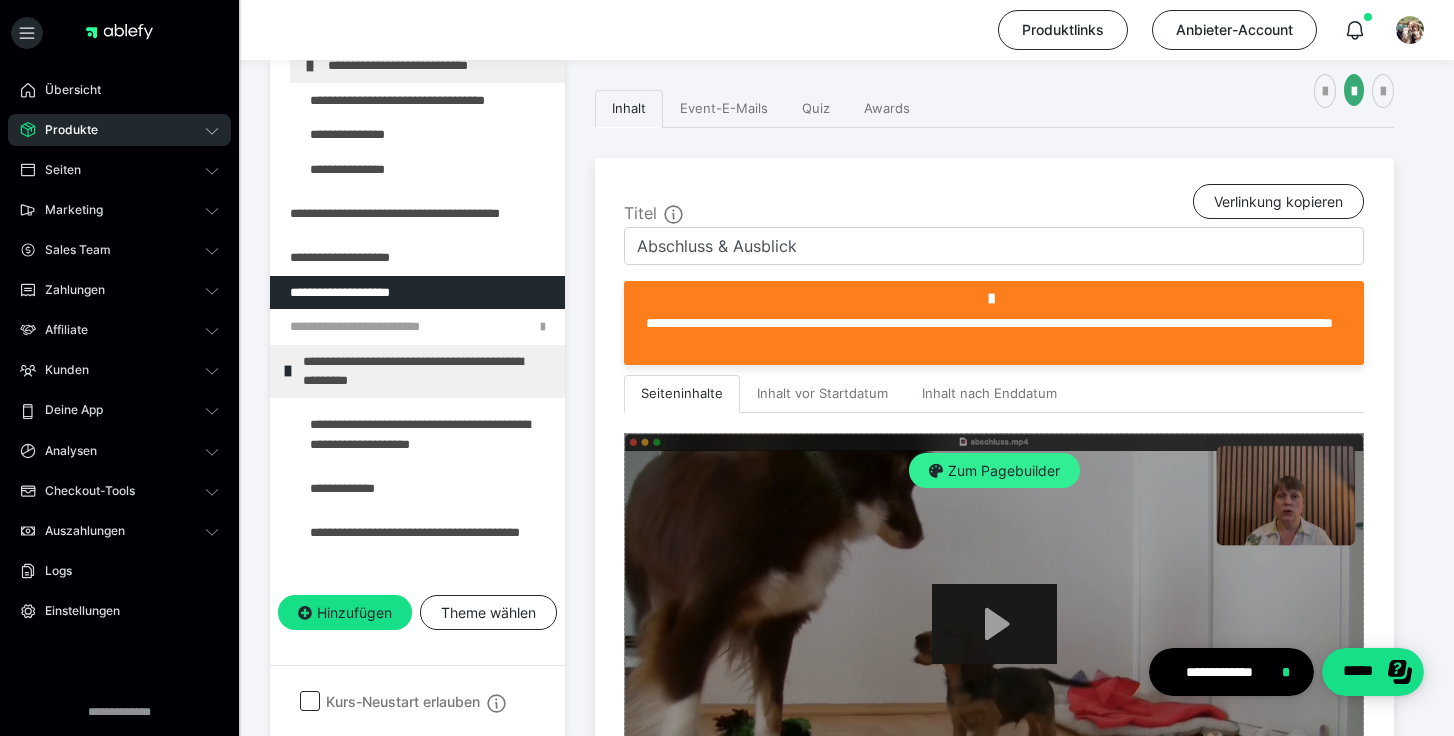 click on "Zum Pagebuilder" at bounding box center [994, 471] 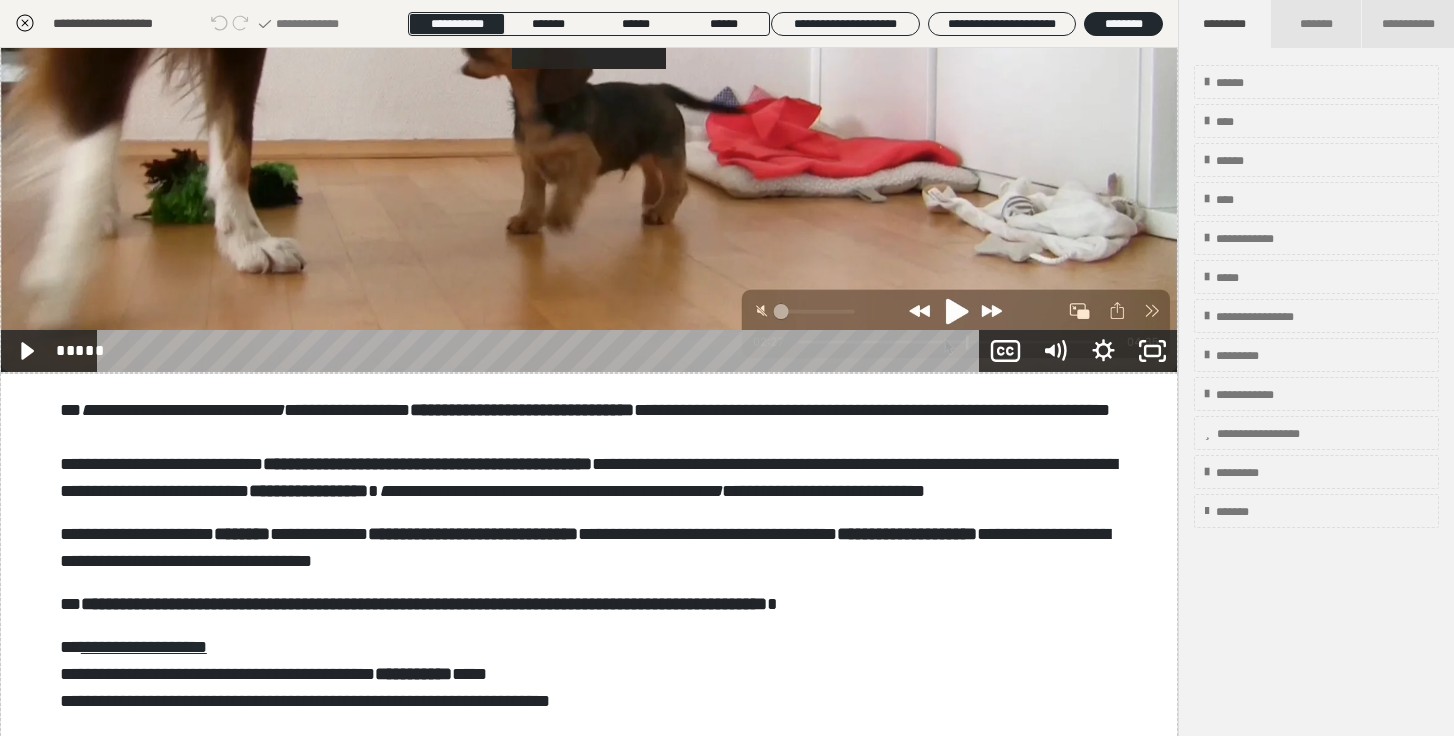 scroll, scrollTop: 483, scrollLeft: 0, axis: vertical 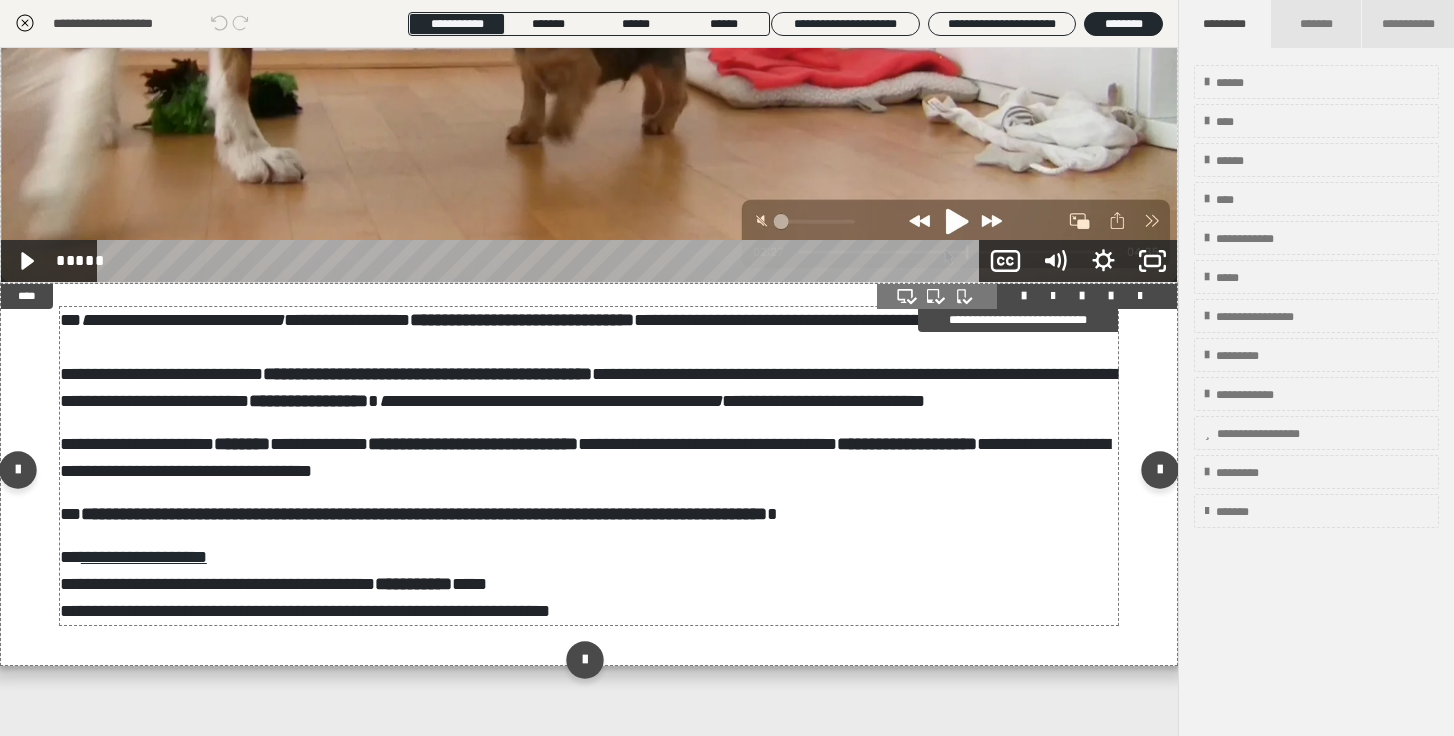 click on "**********" at bounding box center (589, 361) 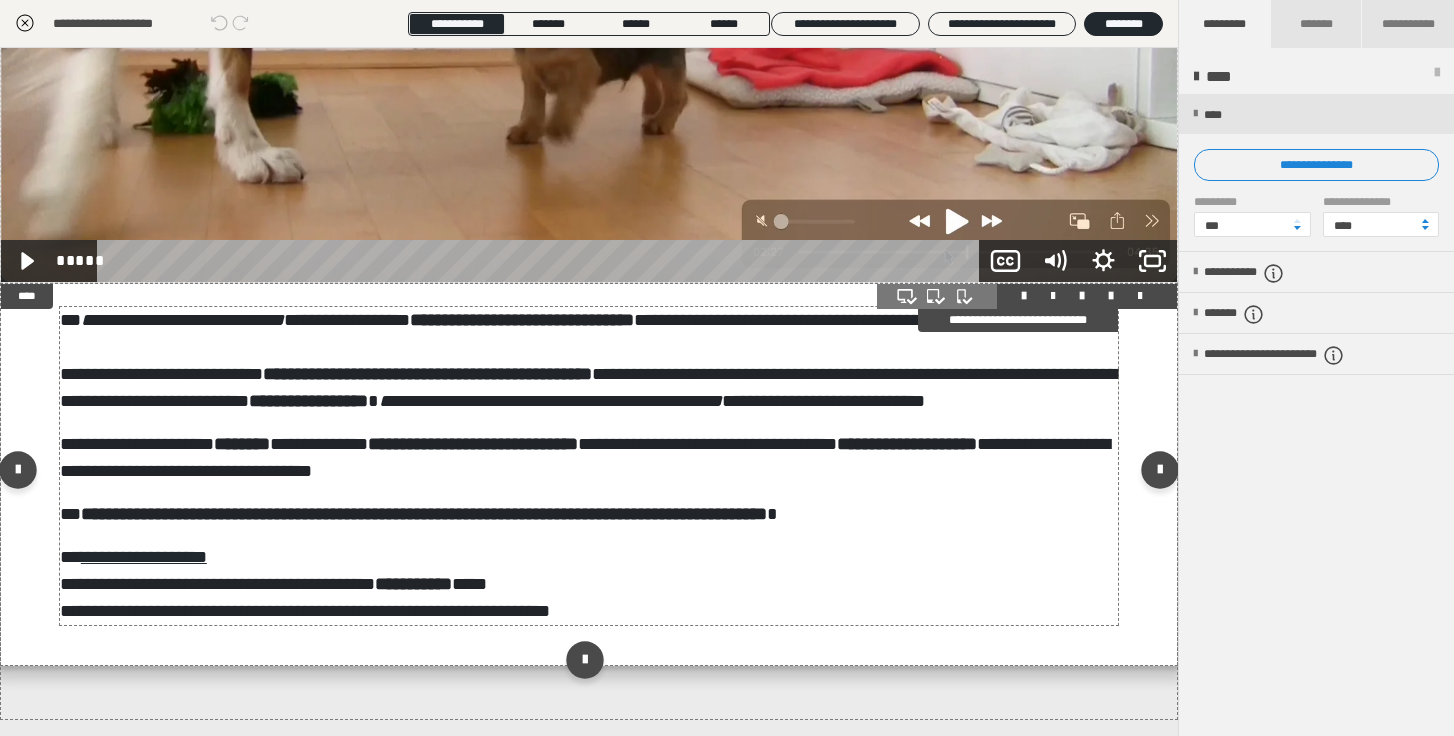 click on "**********" at bounding box center [589, 361] 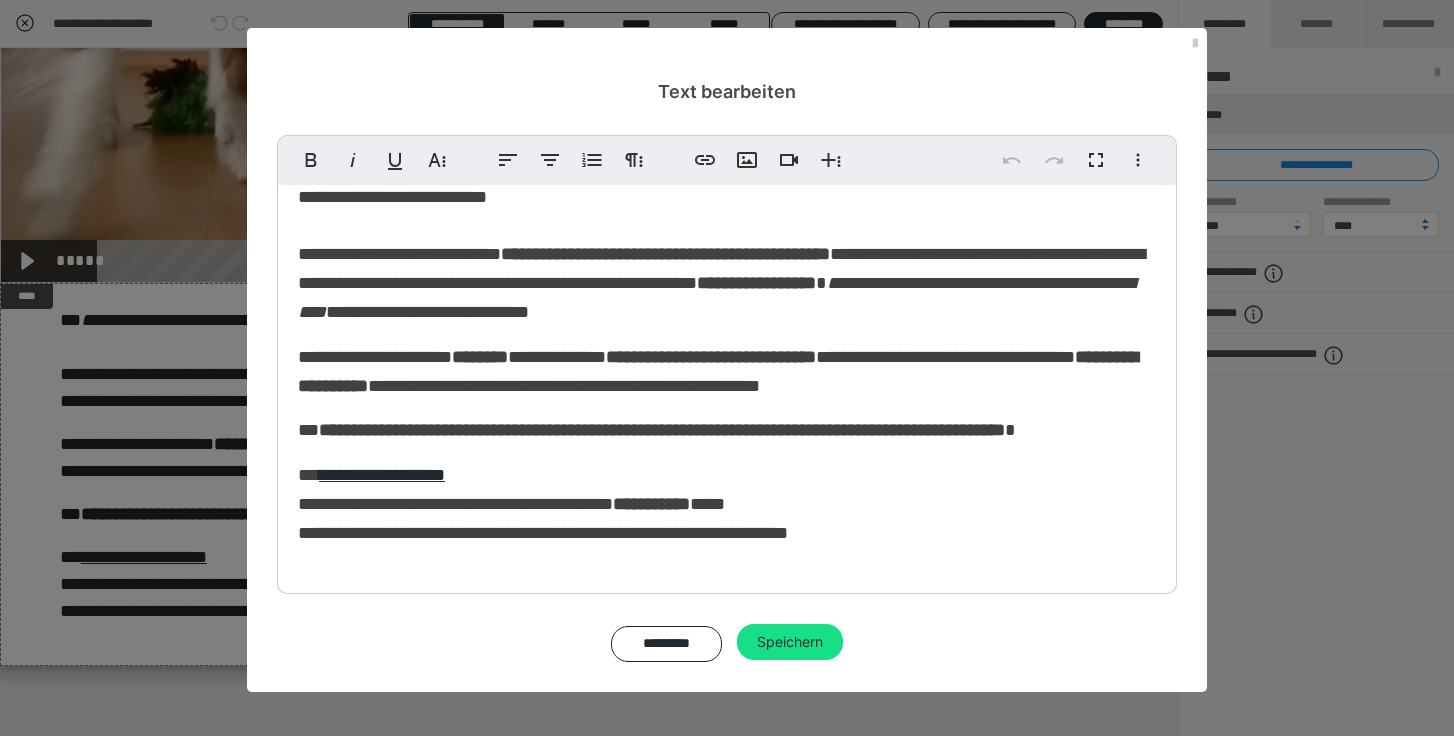scroll, scrollTop: 68, scrollLeft: 0, axis: vertical 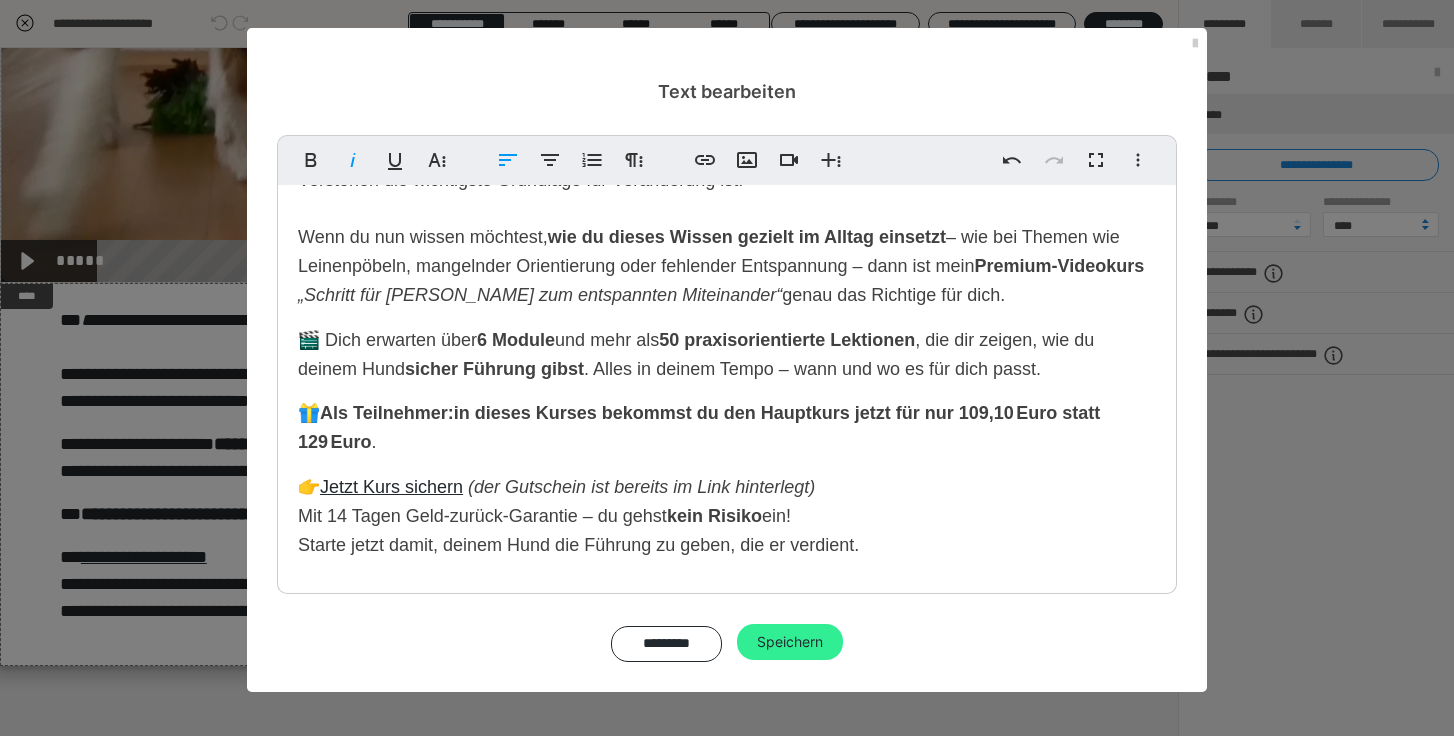 click on "Speichern" at bounding box center [790, 642] 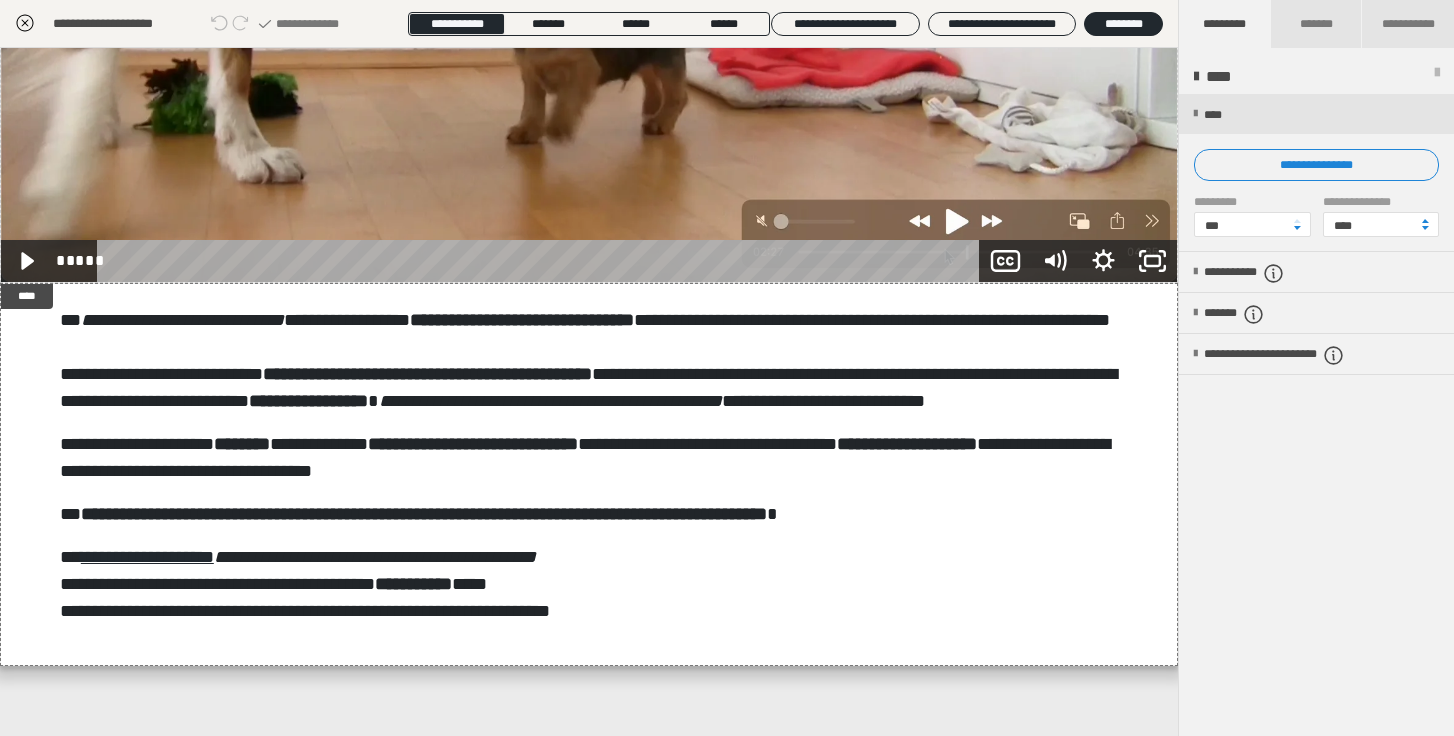 click at bounding box center [1437, 77] 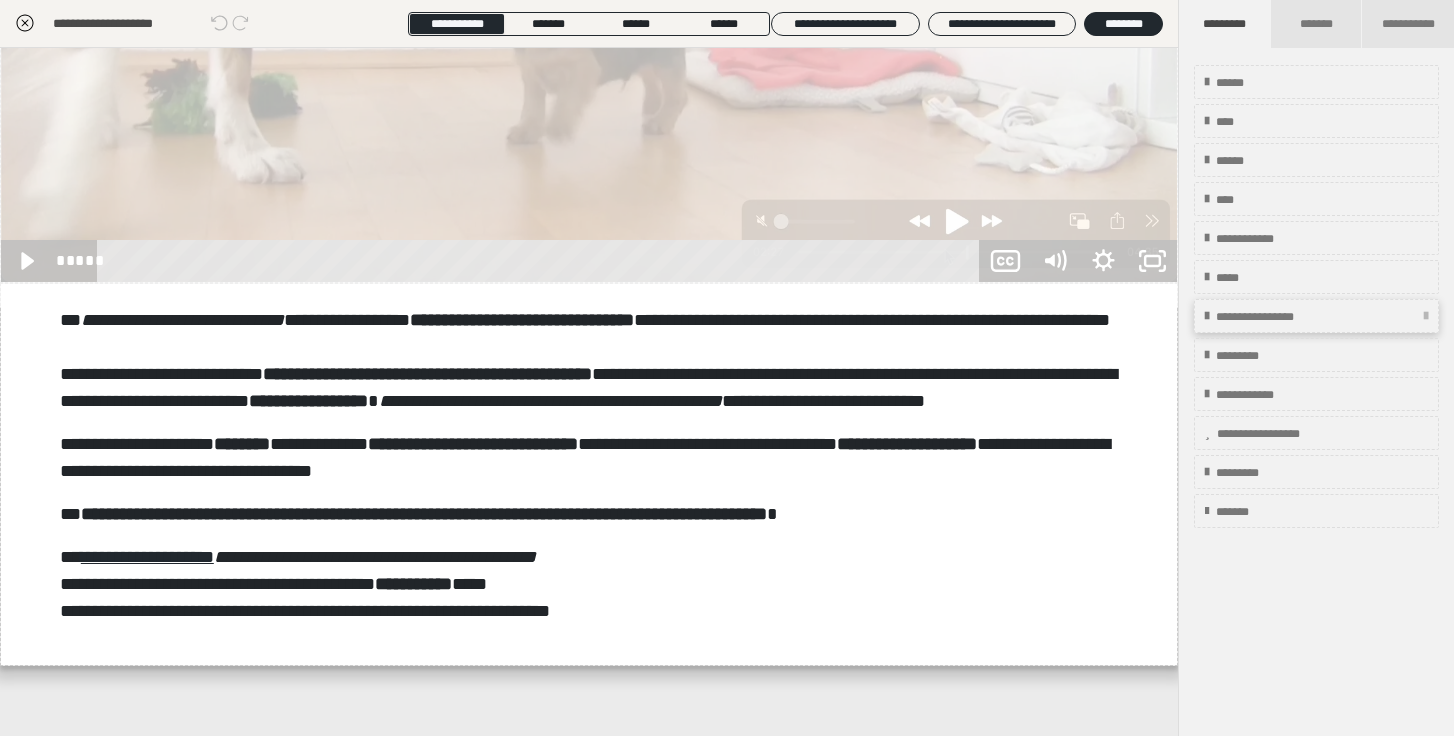 scroll, scrollTop: 483, scrollLeft: 0, axis: vertical 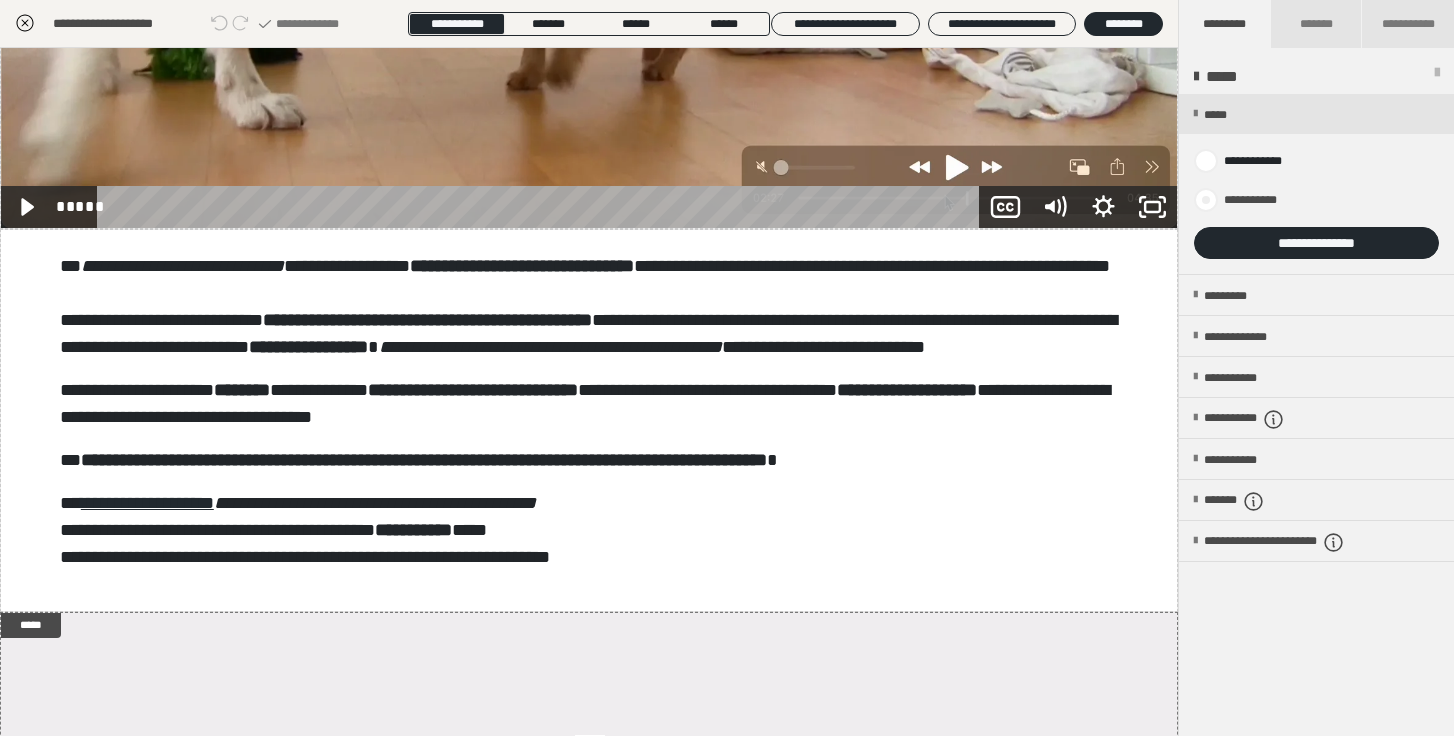 click at bounding box center [1206, 200] 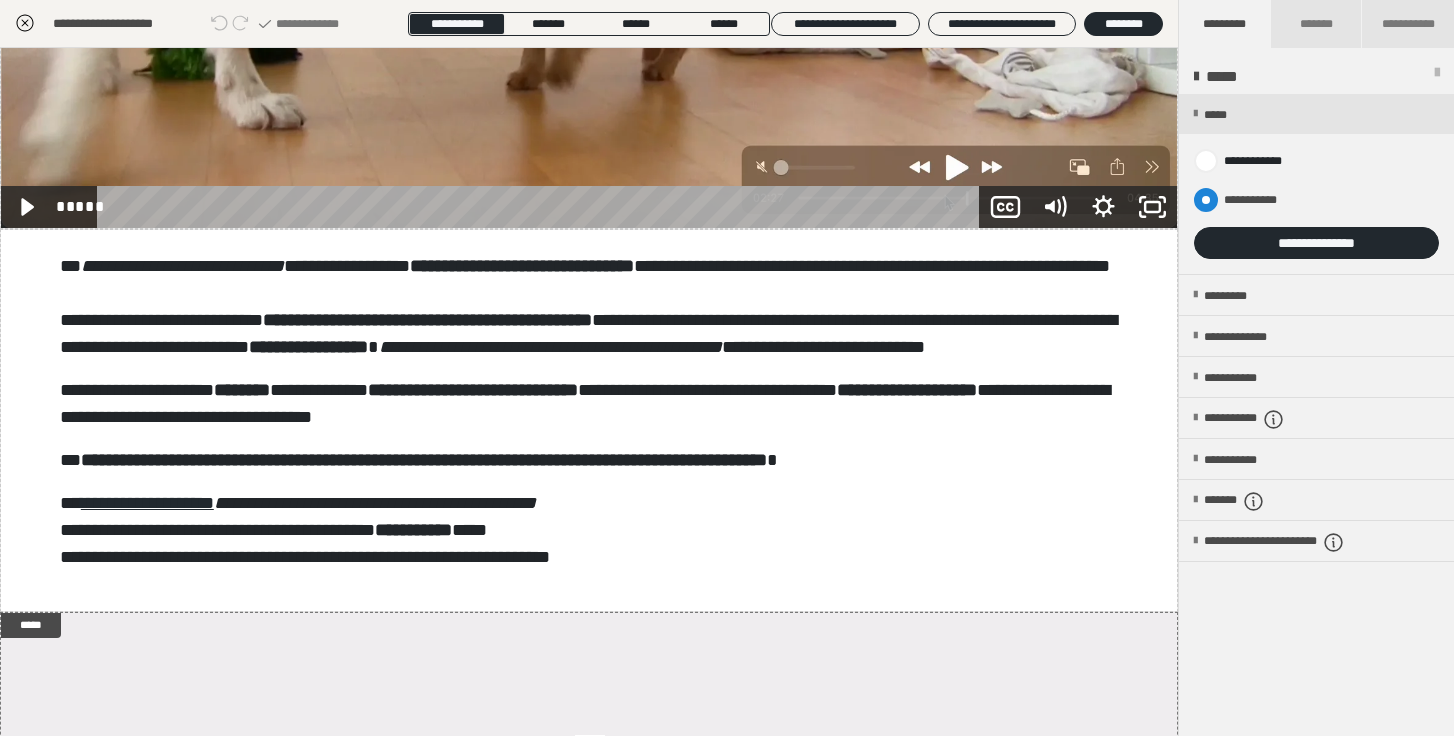radio on "****" 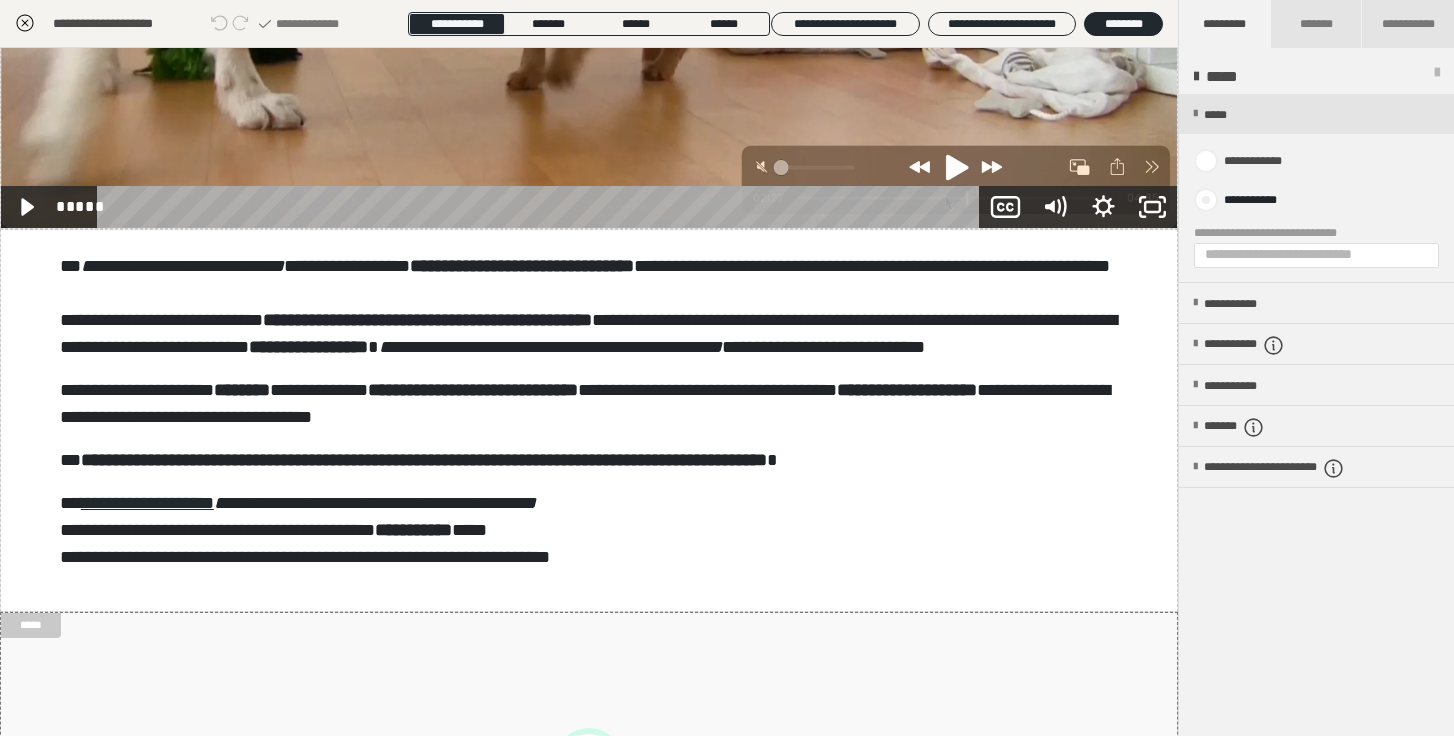 radio on "*****" 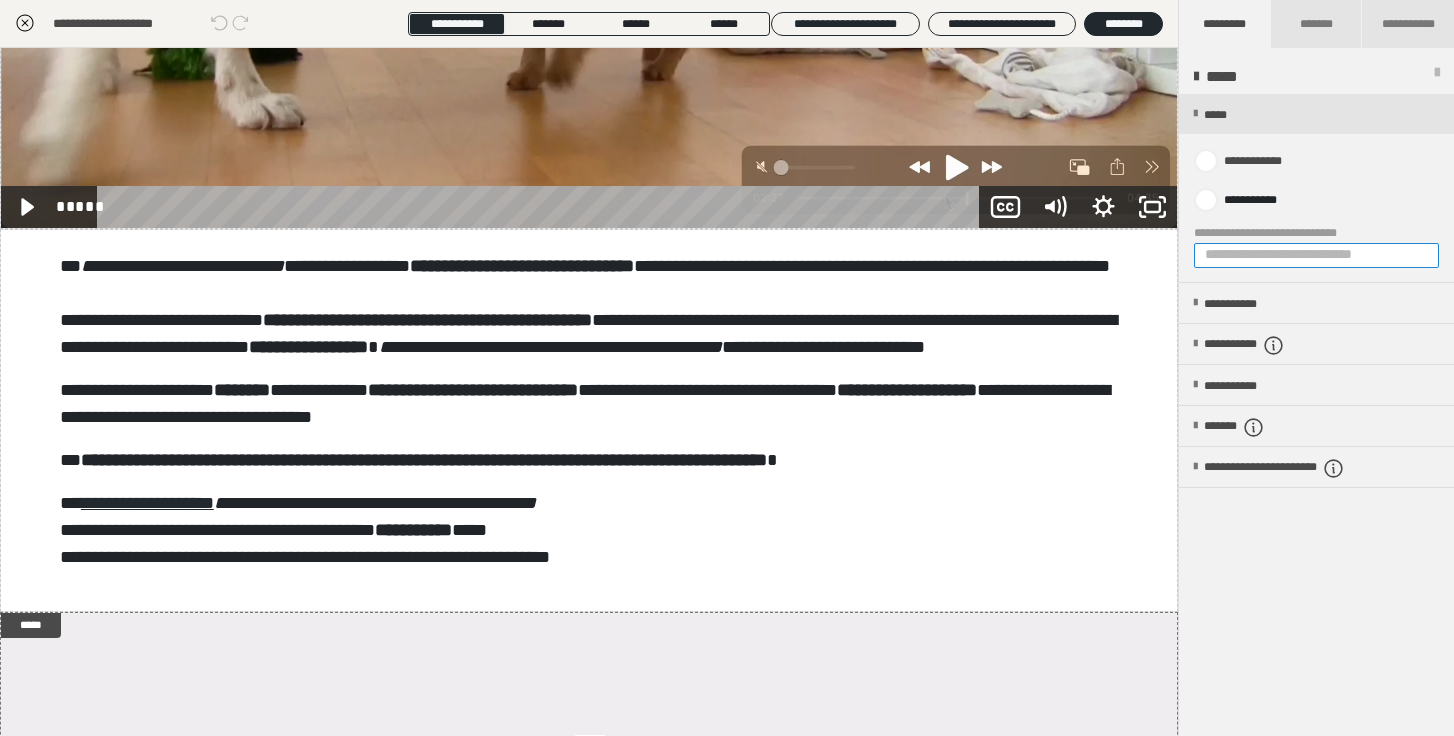click on "**********" at bounding box center [1316, 255] 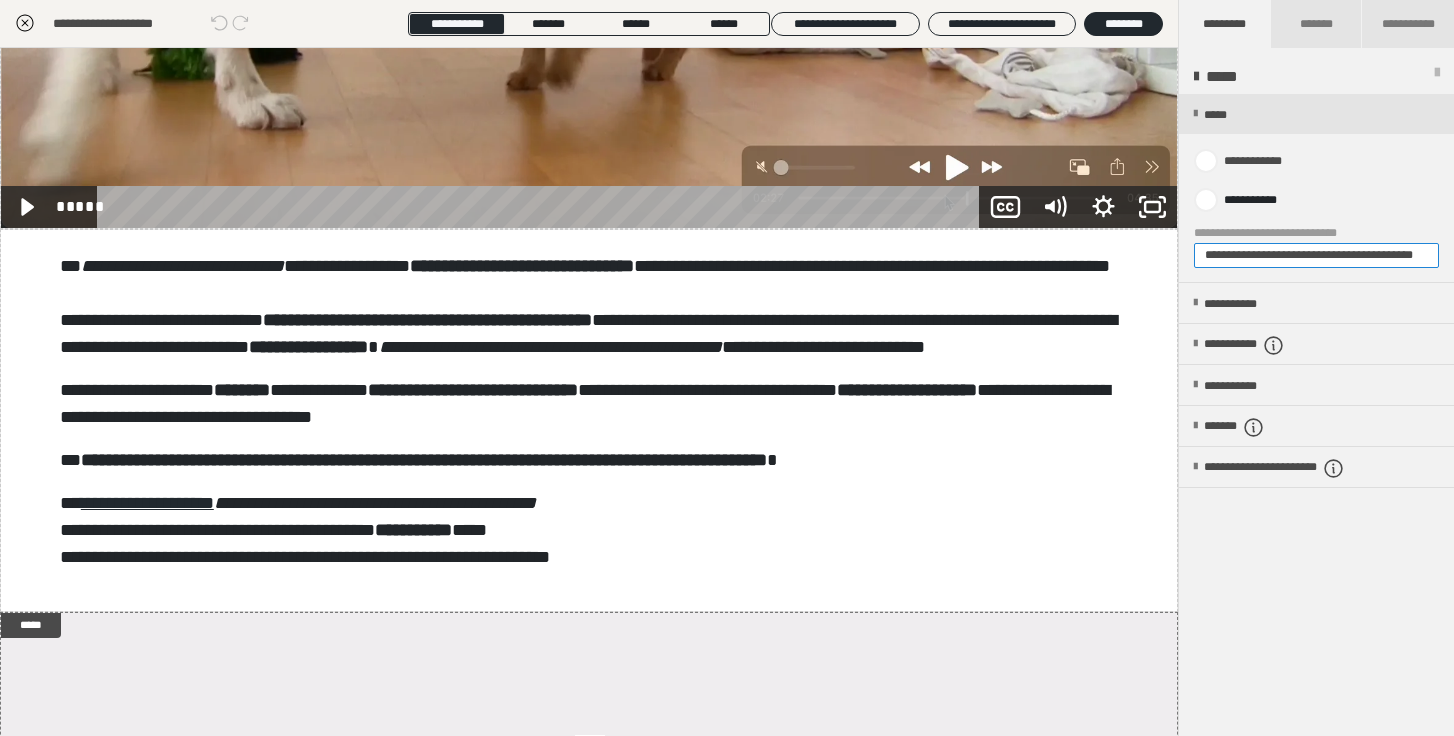scroll, scrollTop: 0, scrollLeft: 48, axis: horizontal 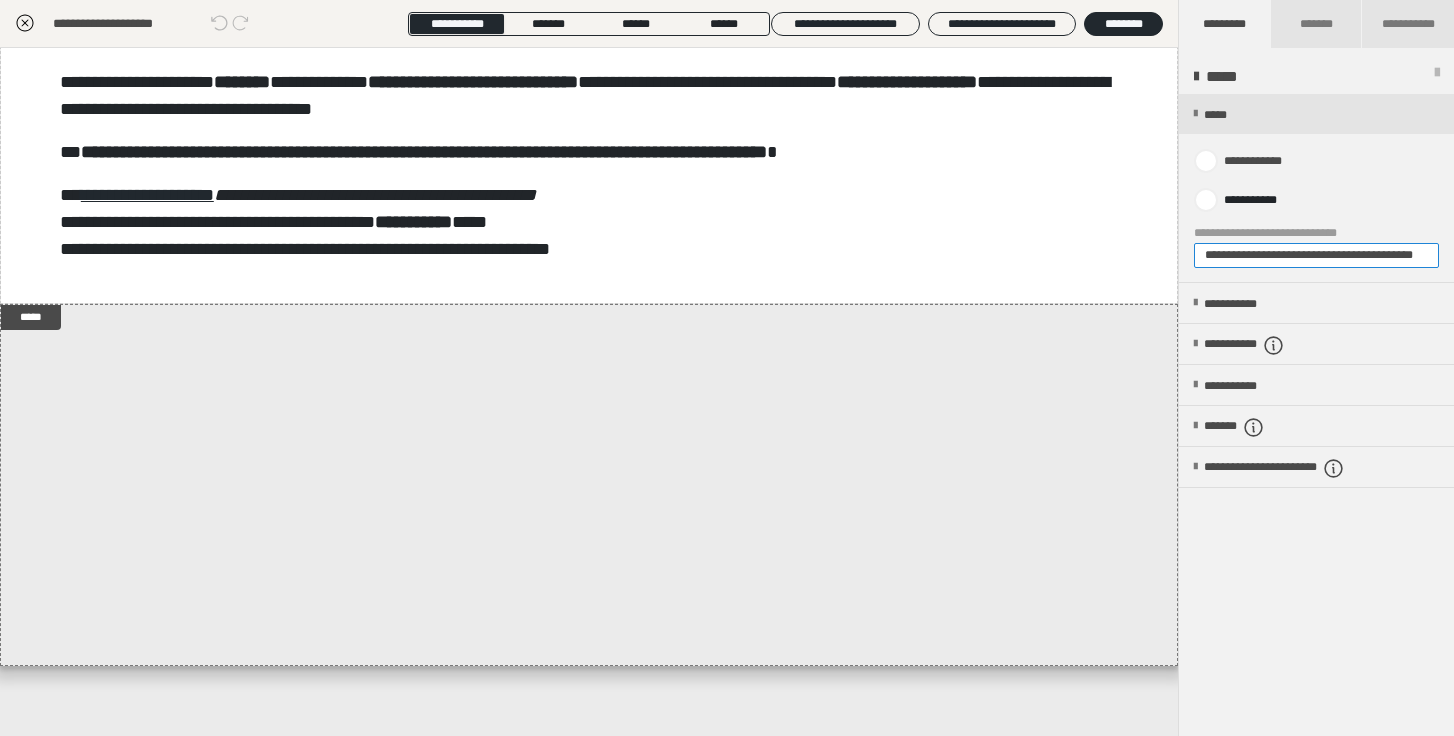 click on "**********" at bounding box center (1316, 255) 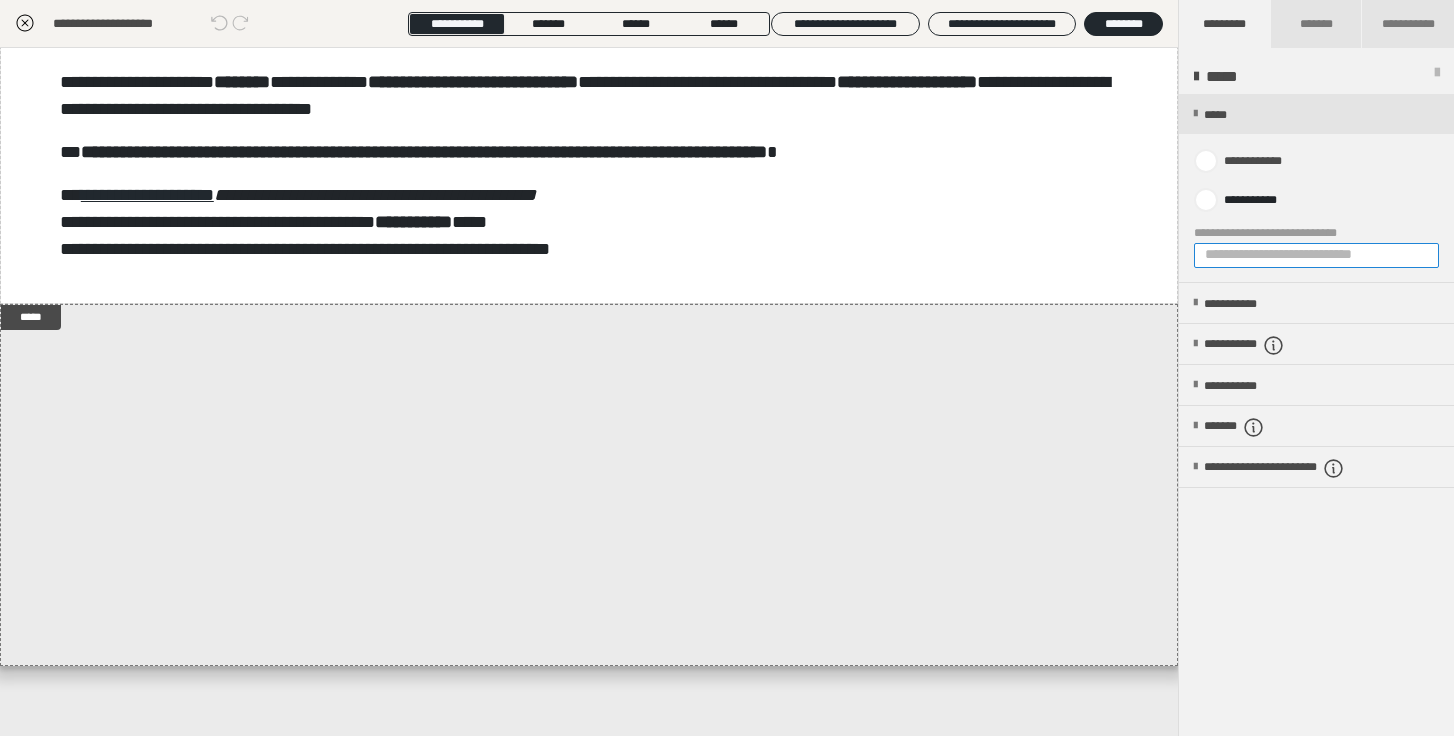 scroll, scrollTop: 785, scrollLeft: 0, axis: vertical 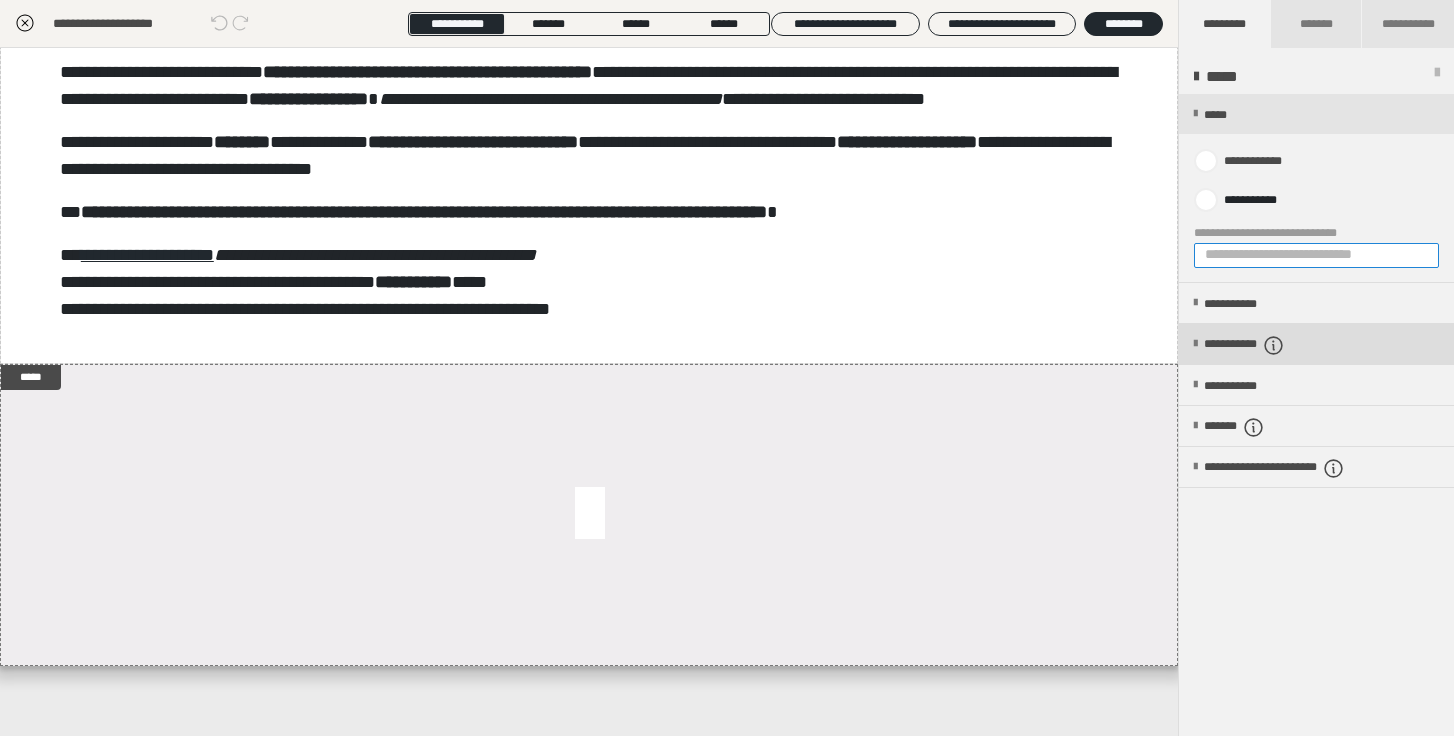 paste on "**********" 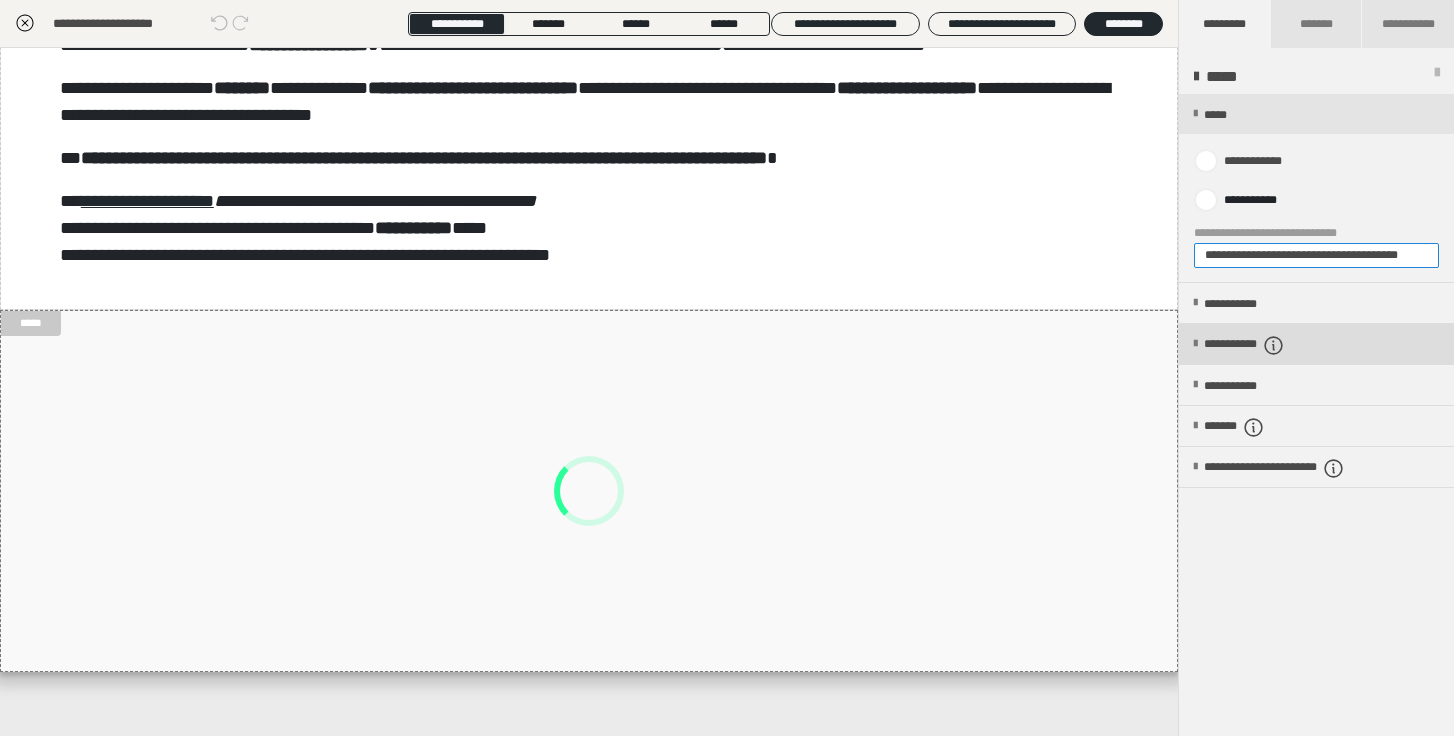 scroll, scrollTop: 0, scrollLeft: 29, axis: horizontal 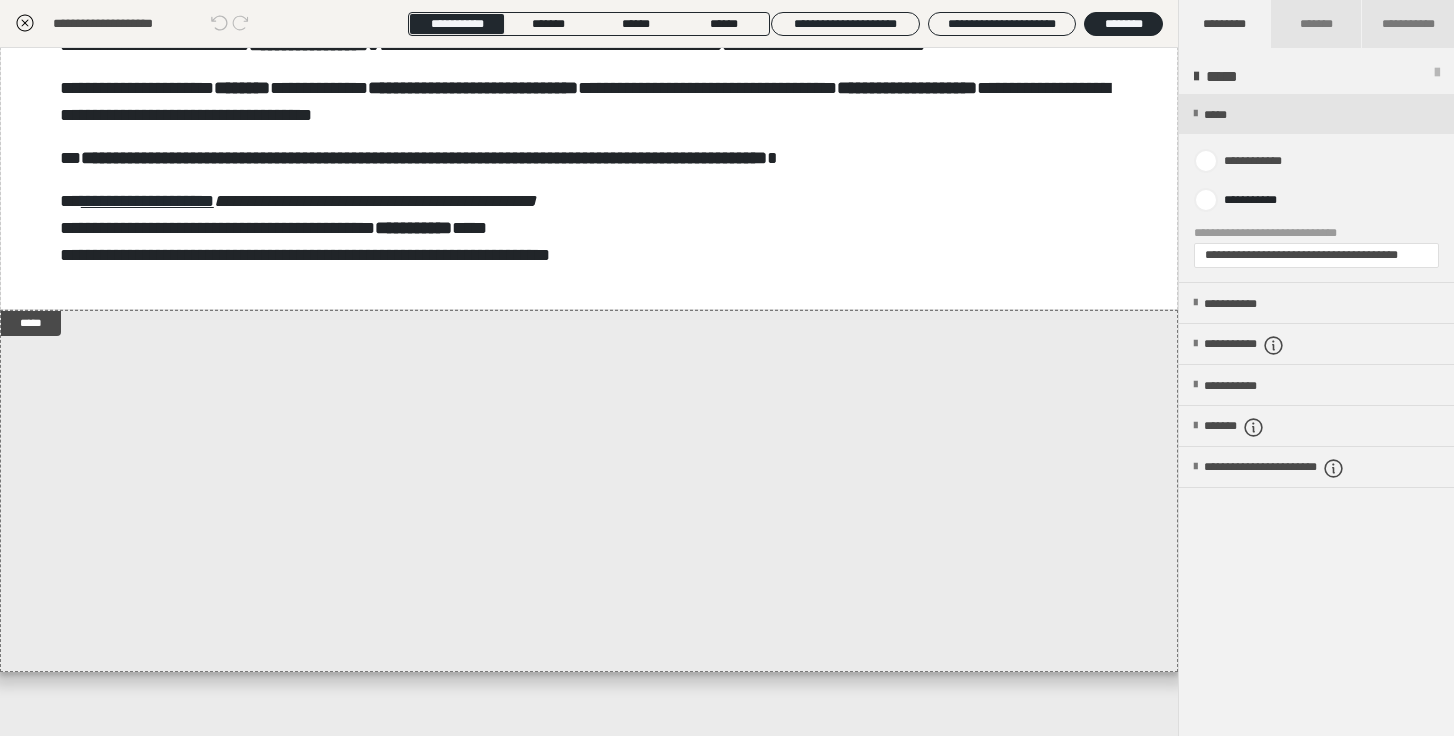 click 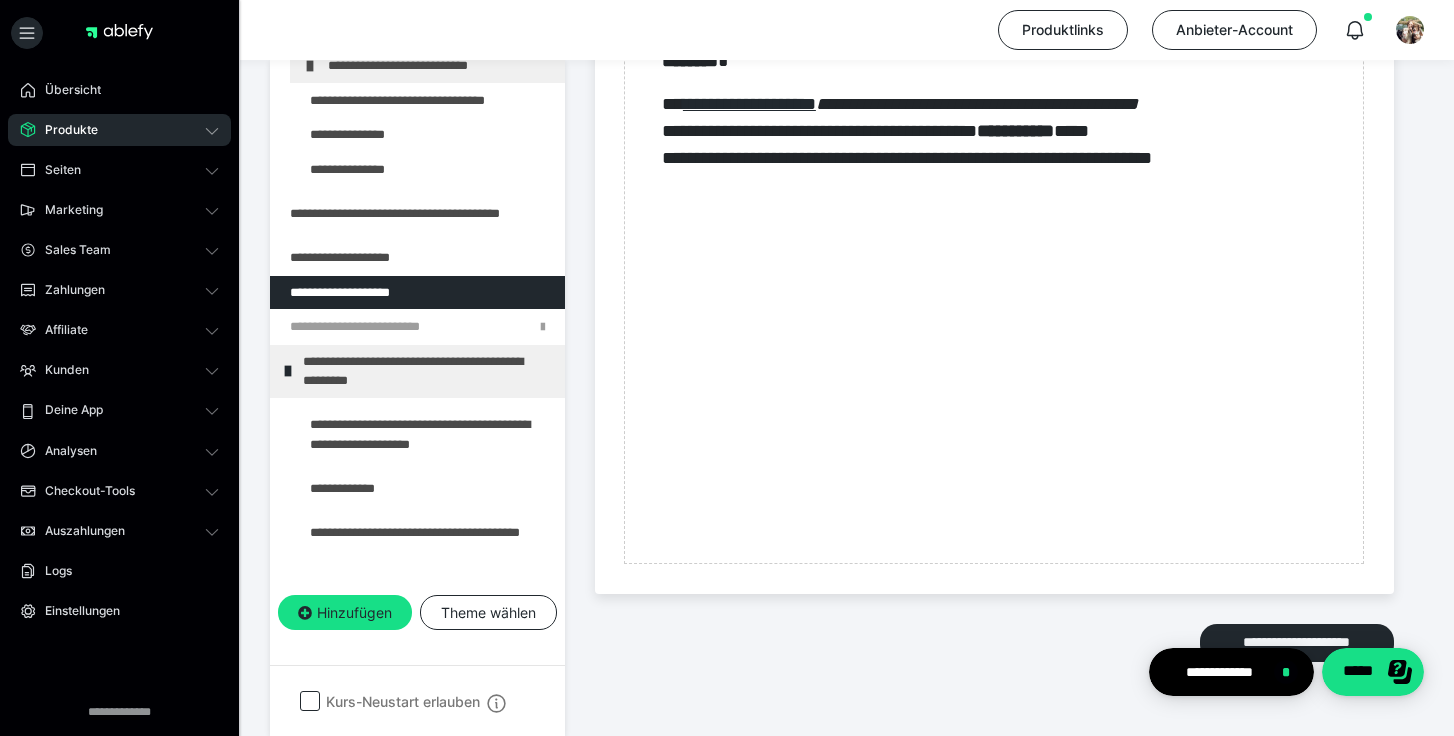 scroll, scrollTop: 1631, scrollLeft: 0, axis: vertical 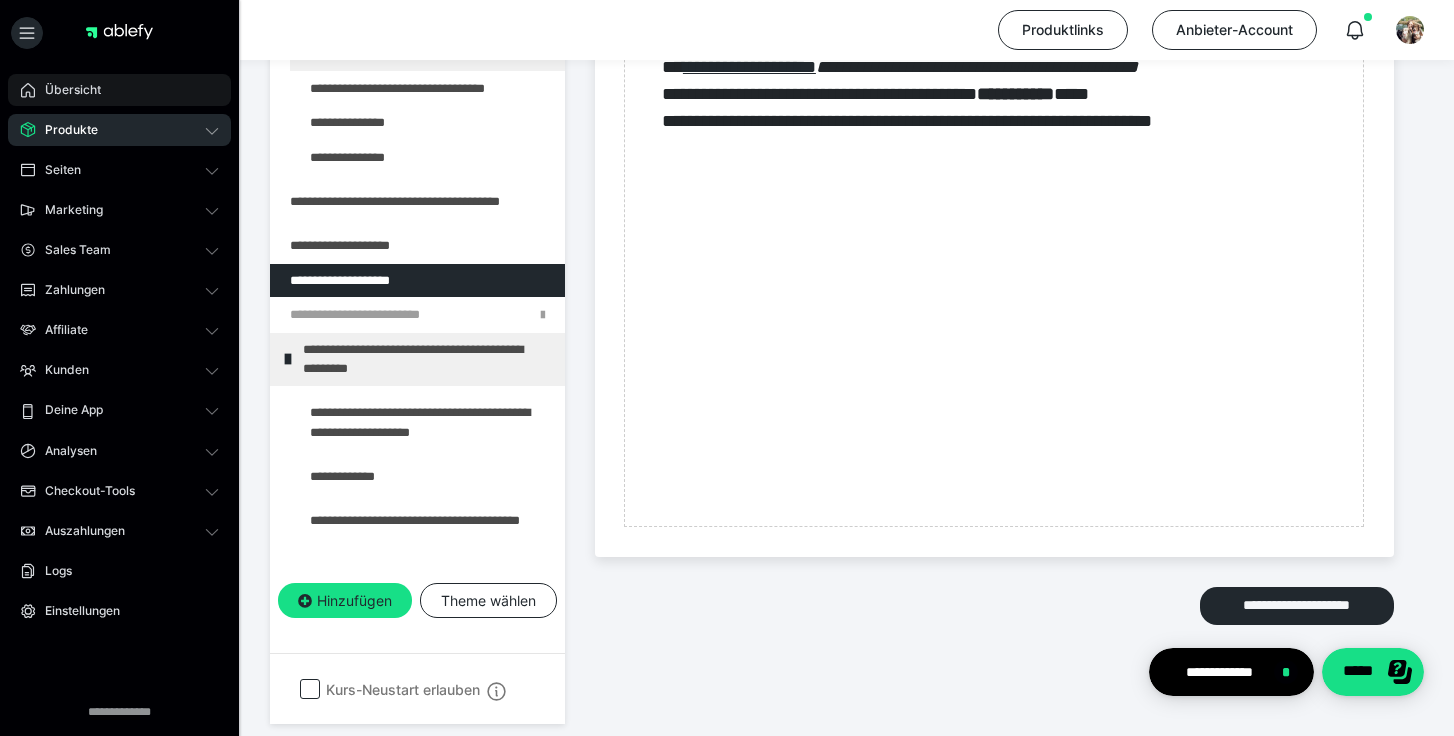 click on "Übersicht" at bounding box center (119, 90) 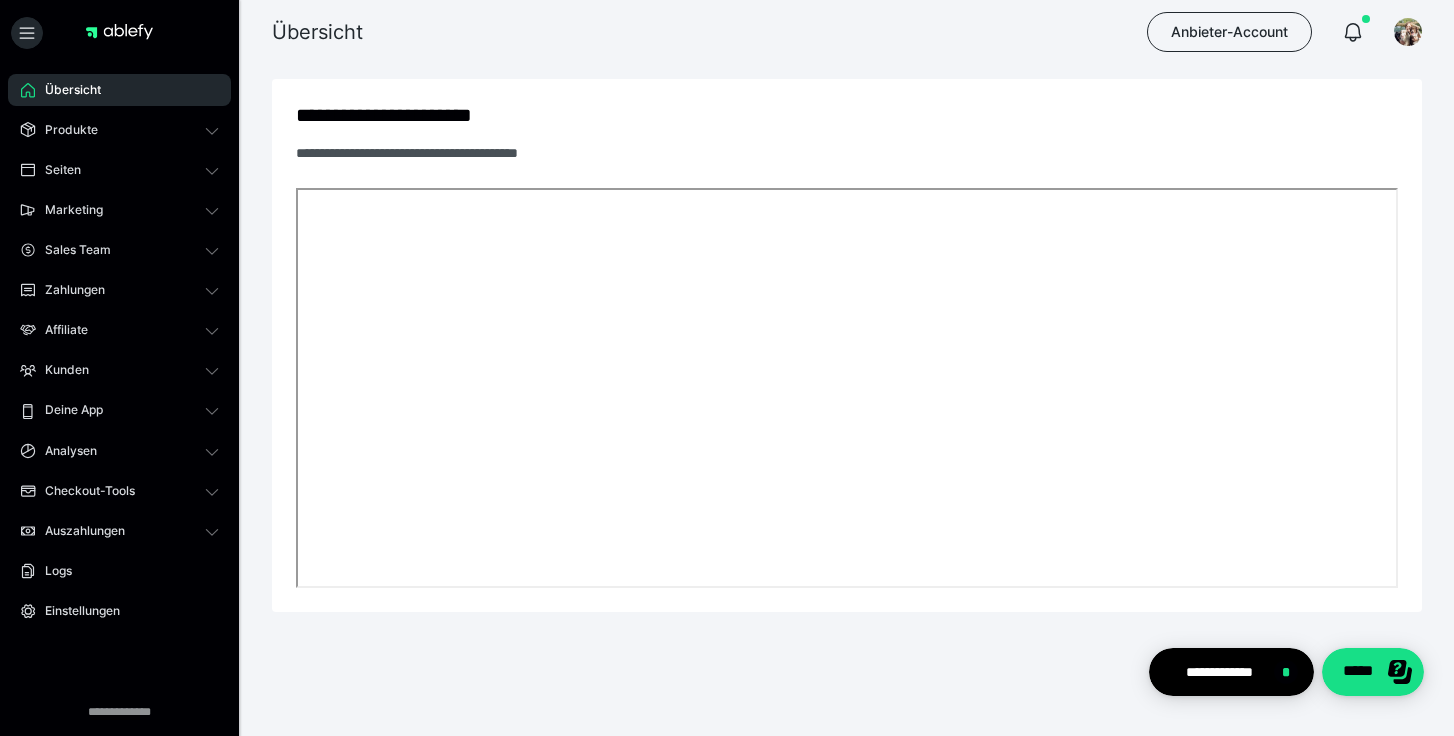 scroll, scrollTop: 770, scrollLeft: 0, axis: vertical 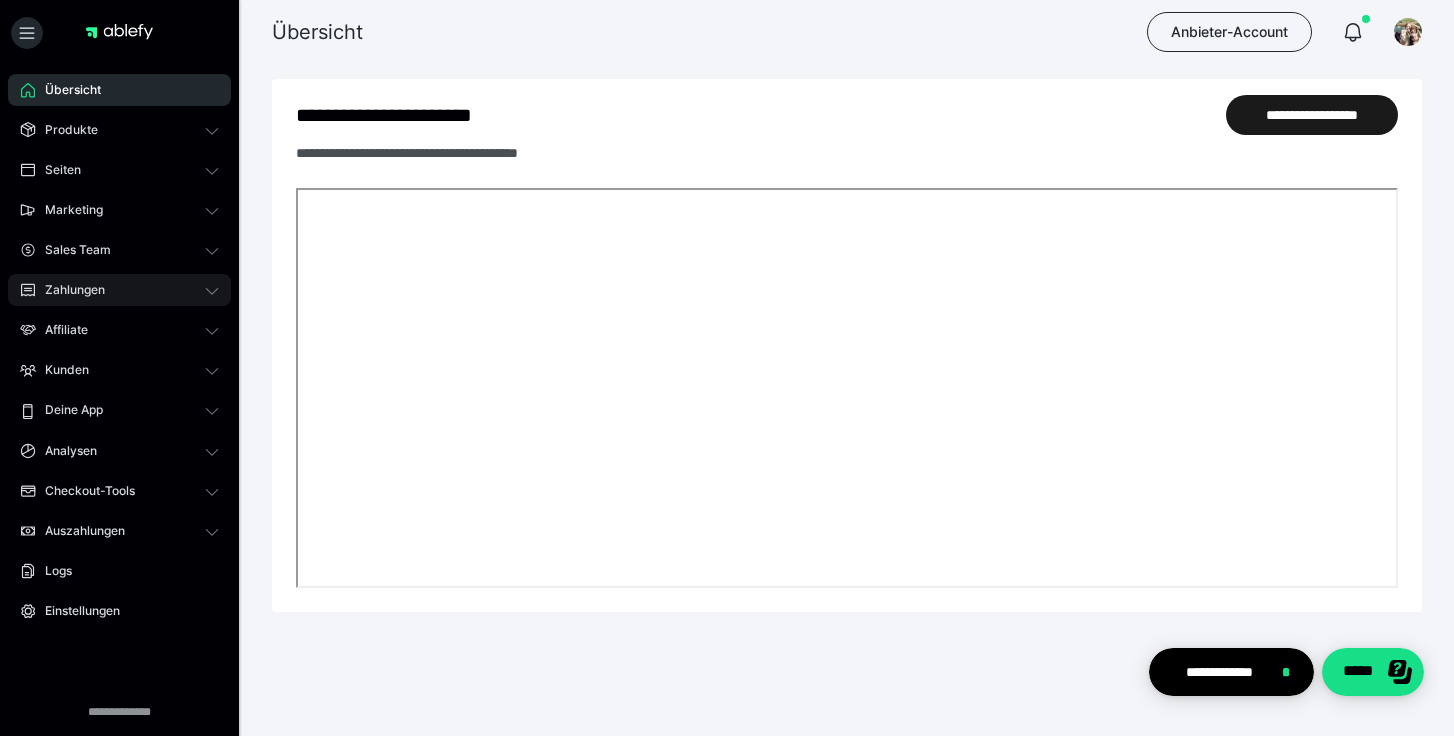 click on "Zahlungen" at bounding box center (68, 290) 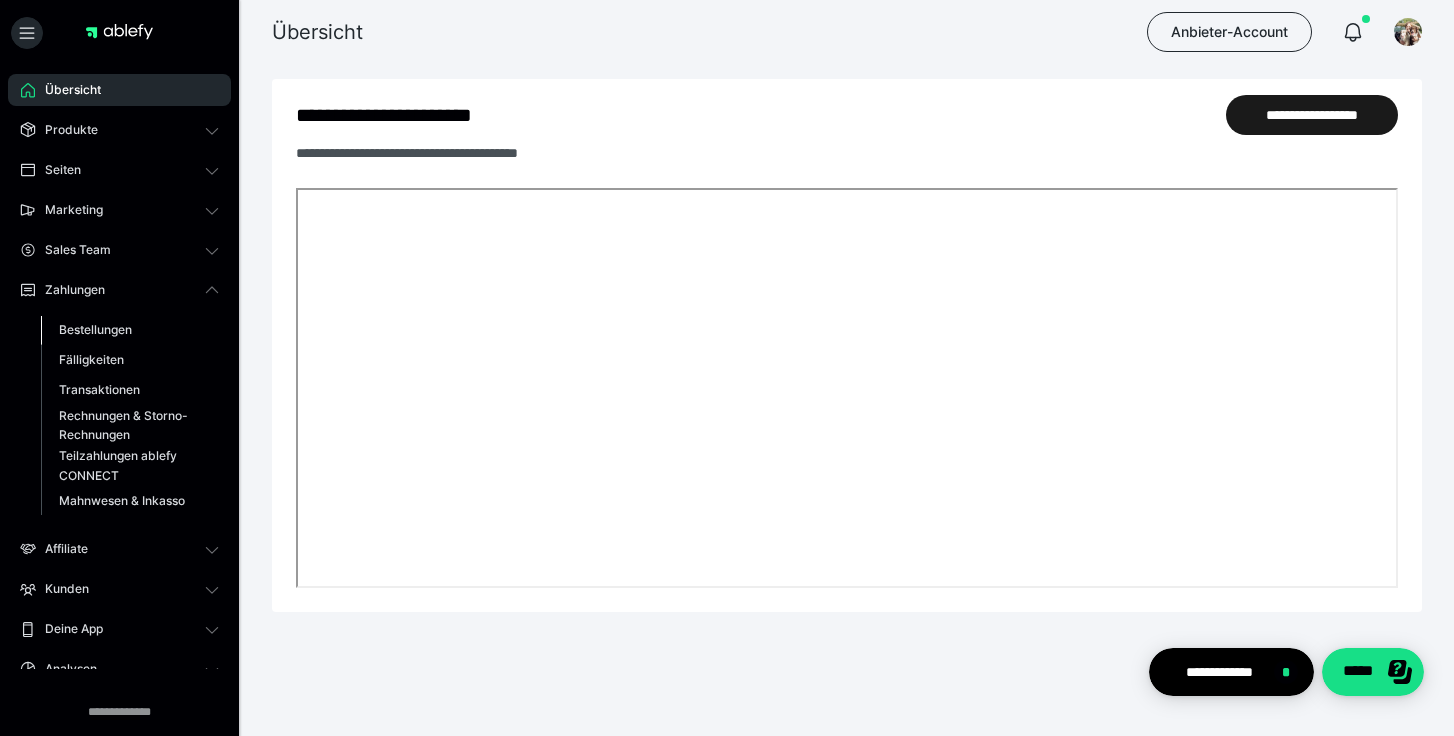 click on "Bestellungen" at bounding box center [95, 329] 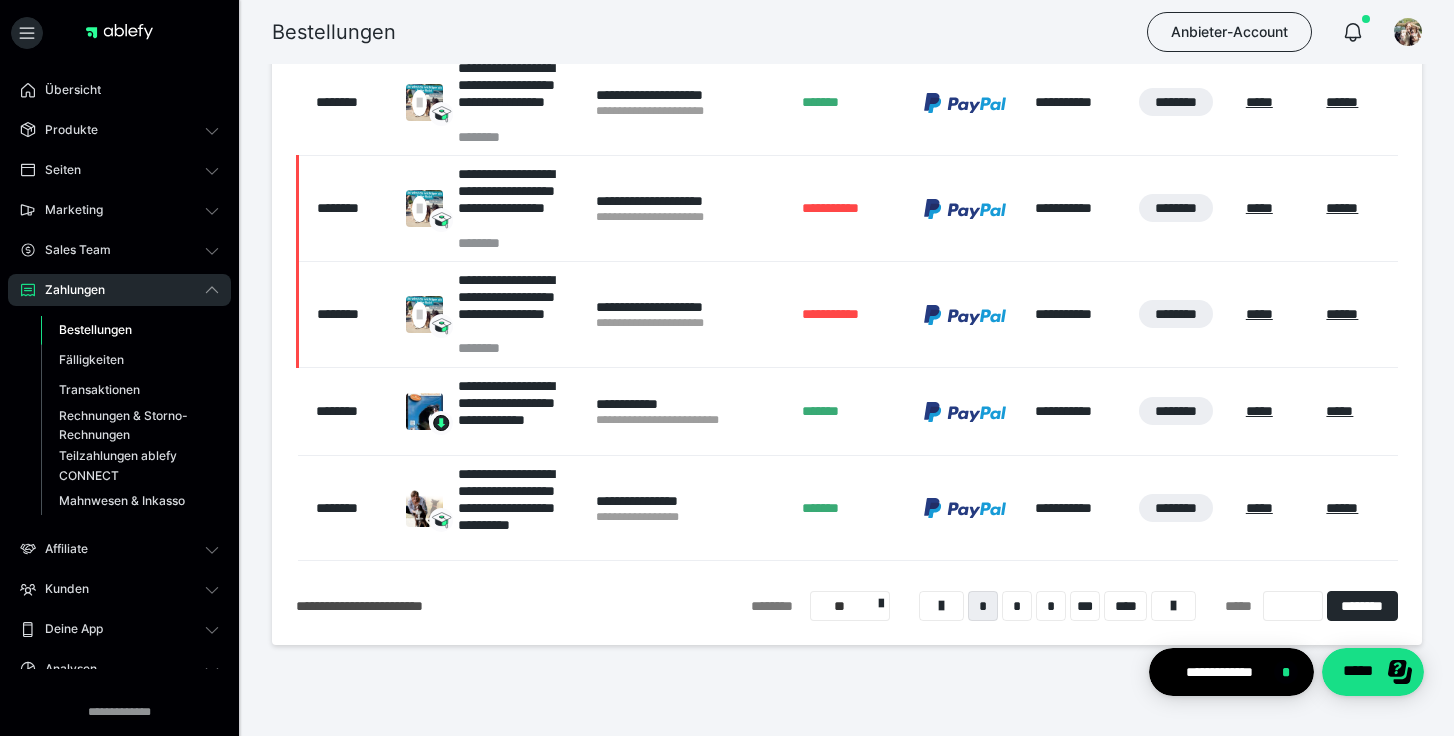 scroll, scrollTop: 998, scrollLeft: 0, axis: vertical 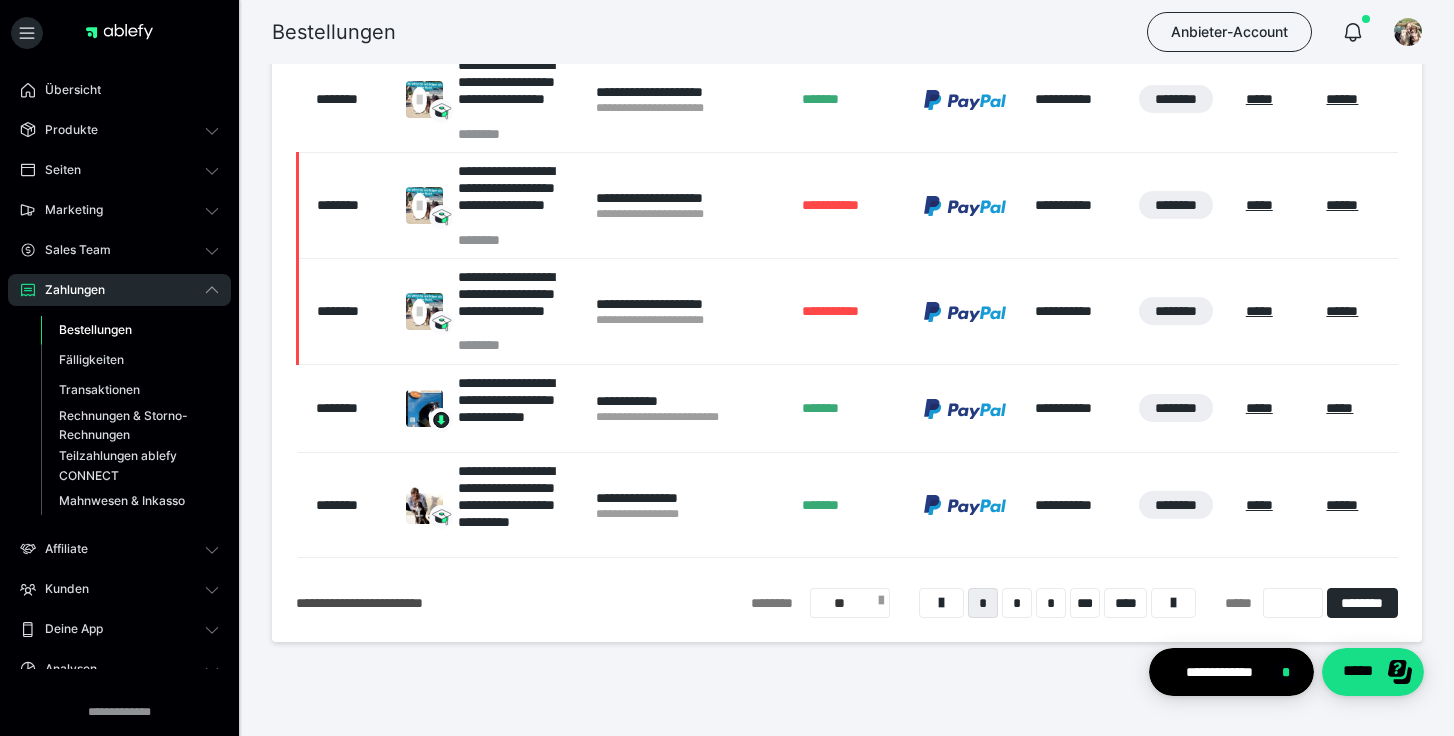 click on "**" at bounding box center [850, 603] 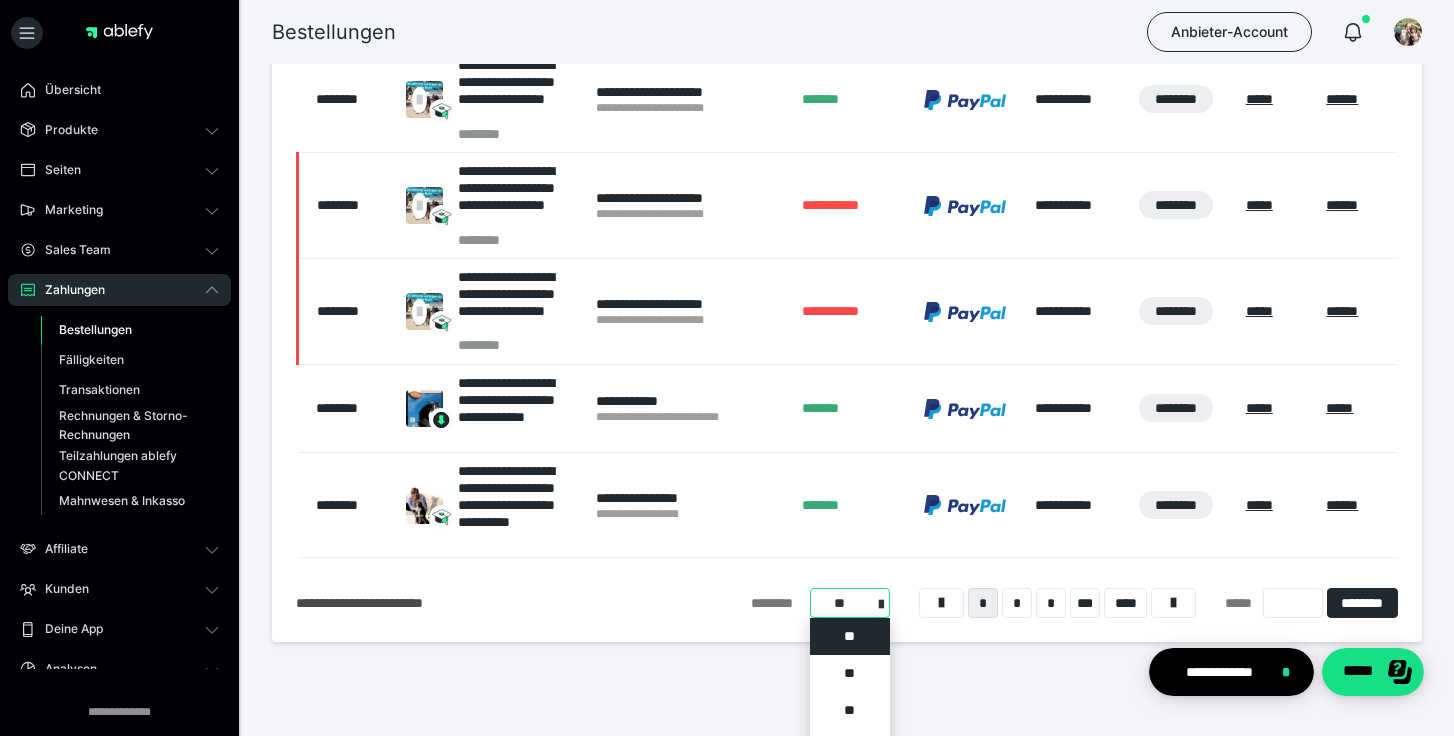 scroll, scrollTop: 1080, scrollLeft: 0, axis: vertical 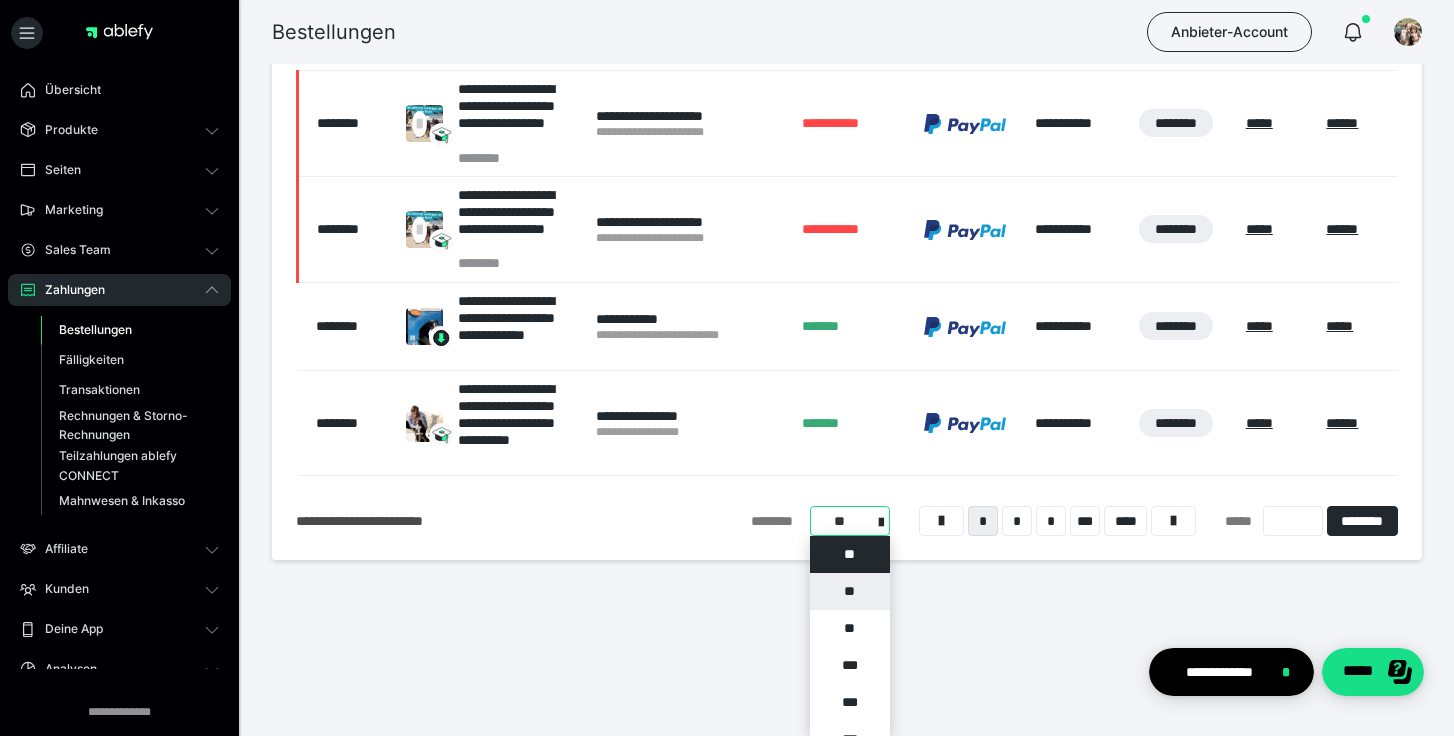 click on "**" at bounding box center (850, 591) 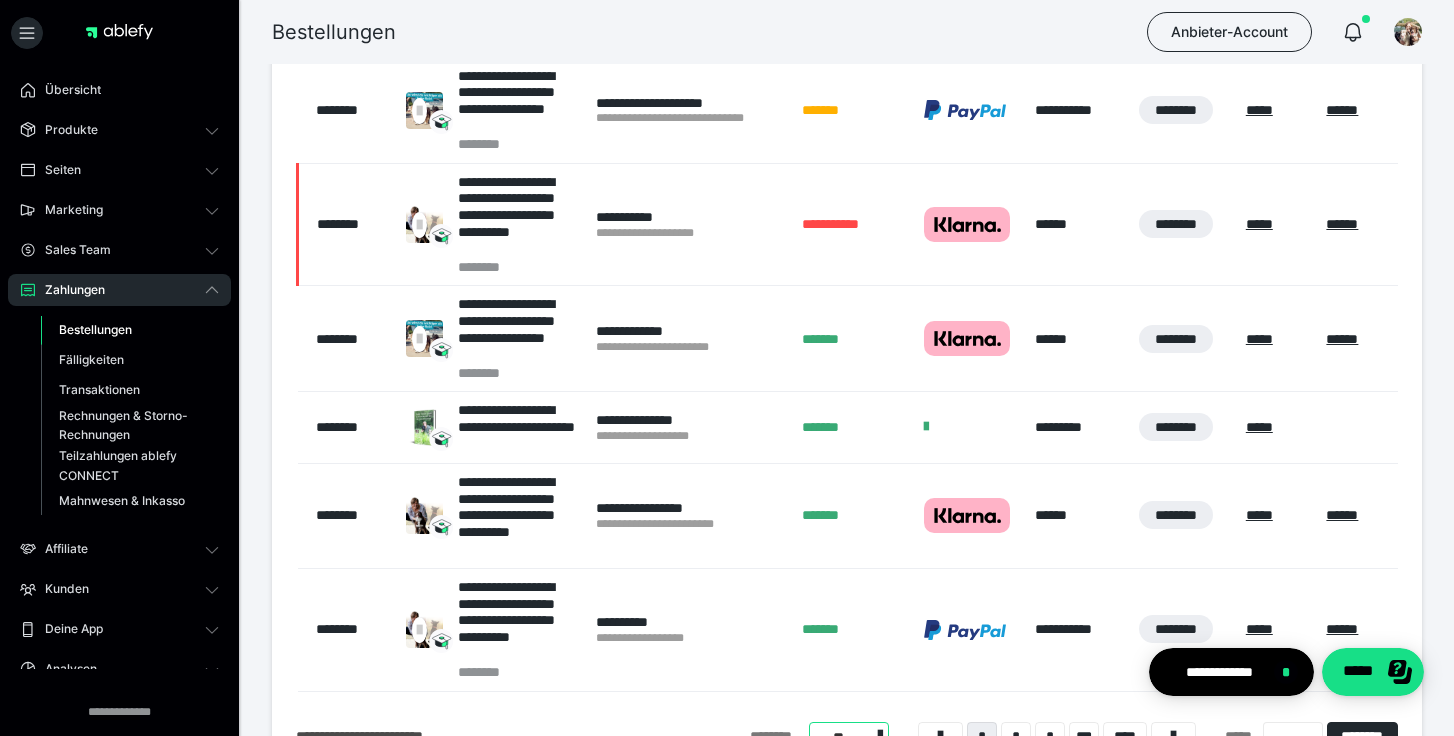scroll, scrollTop: 1945, scrollLeft: 0, axis: vertical 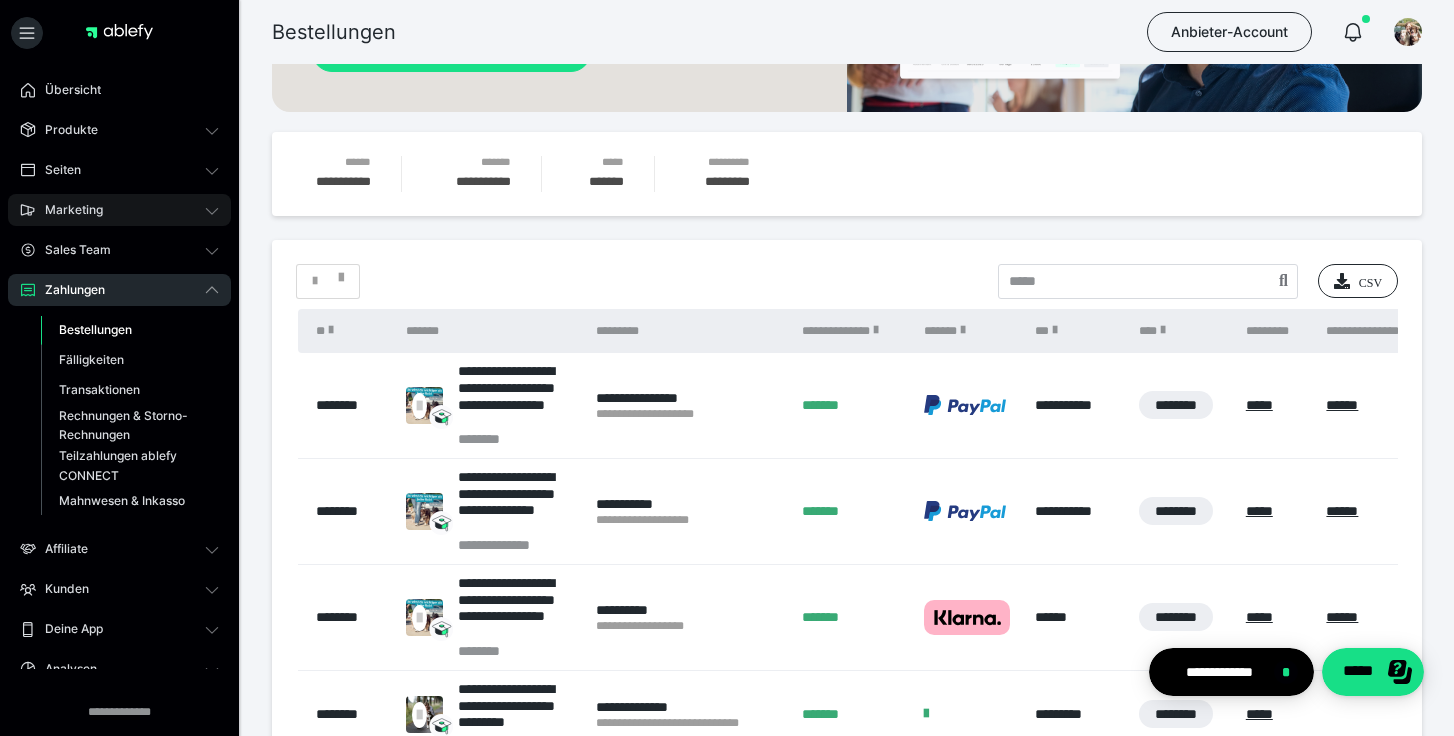 click on "Marketing" at bounding box center [119, 210] 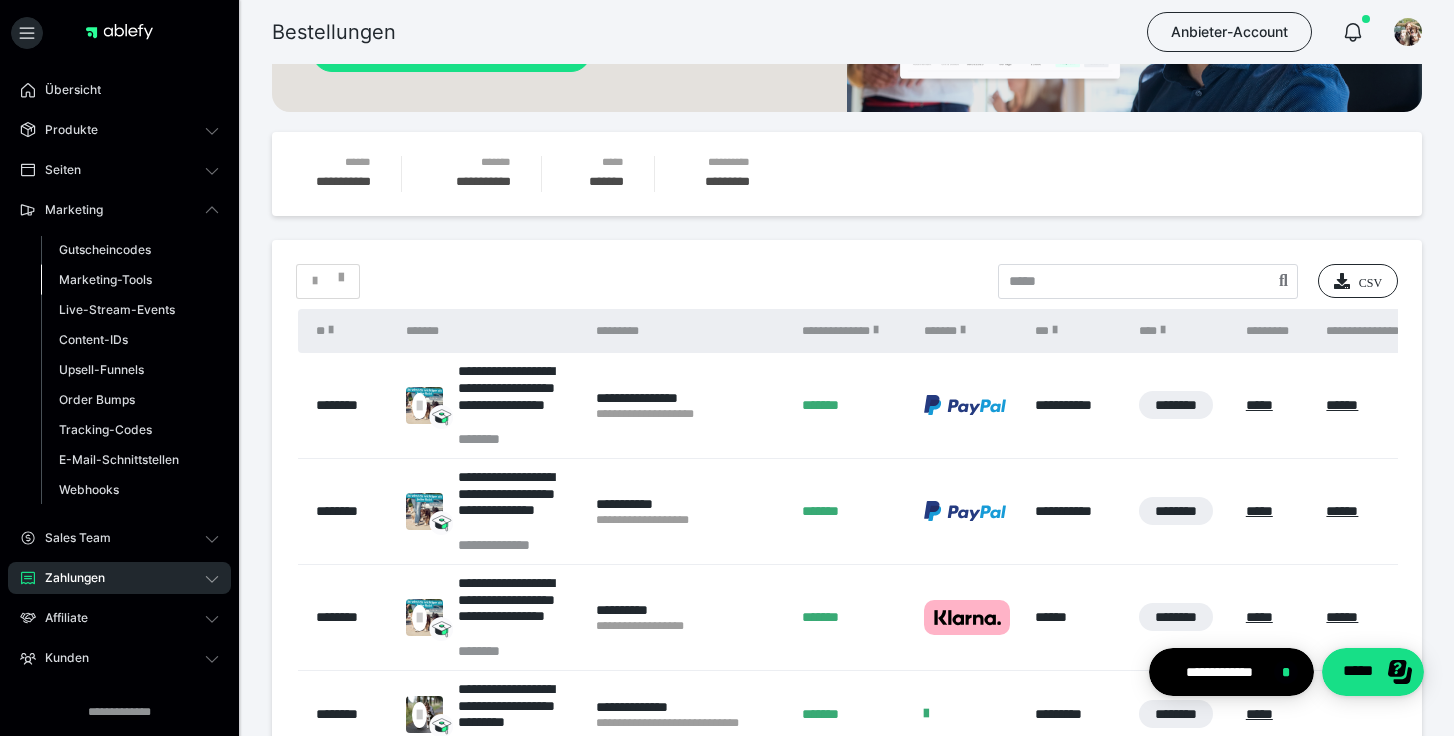 click on "Marketing-Tools" at bounding box center (105, 279) 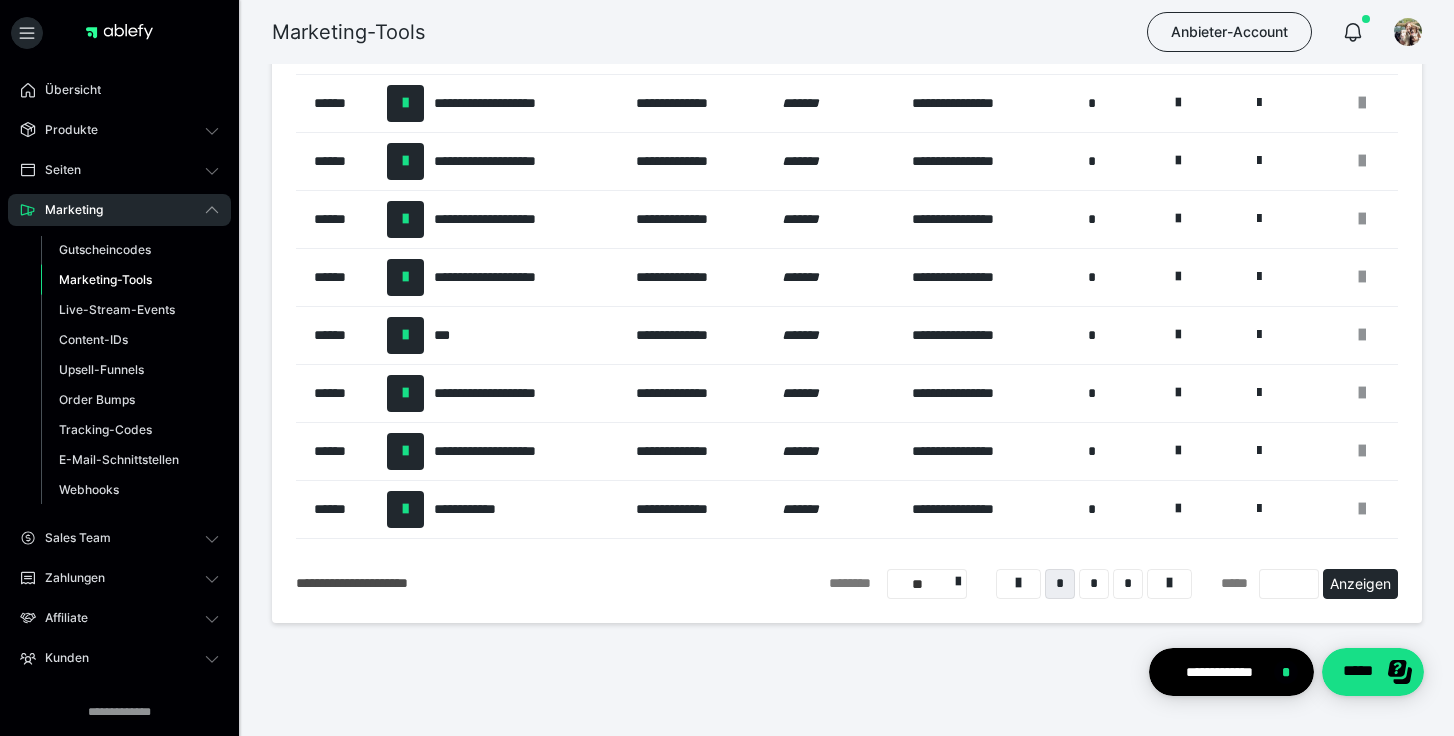 scroll, scrollTop: 279, scrollLeft: 0, axis: vertical 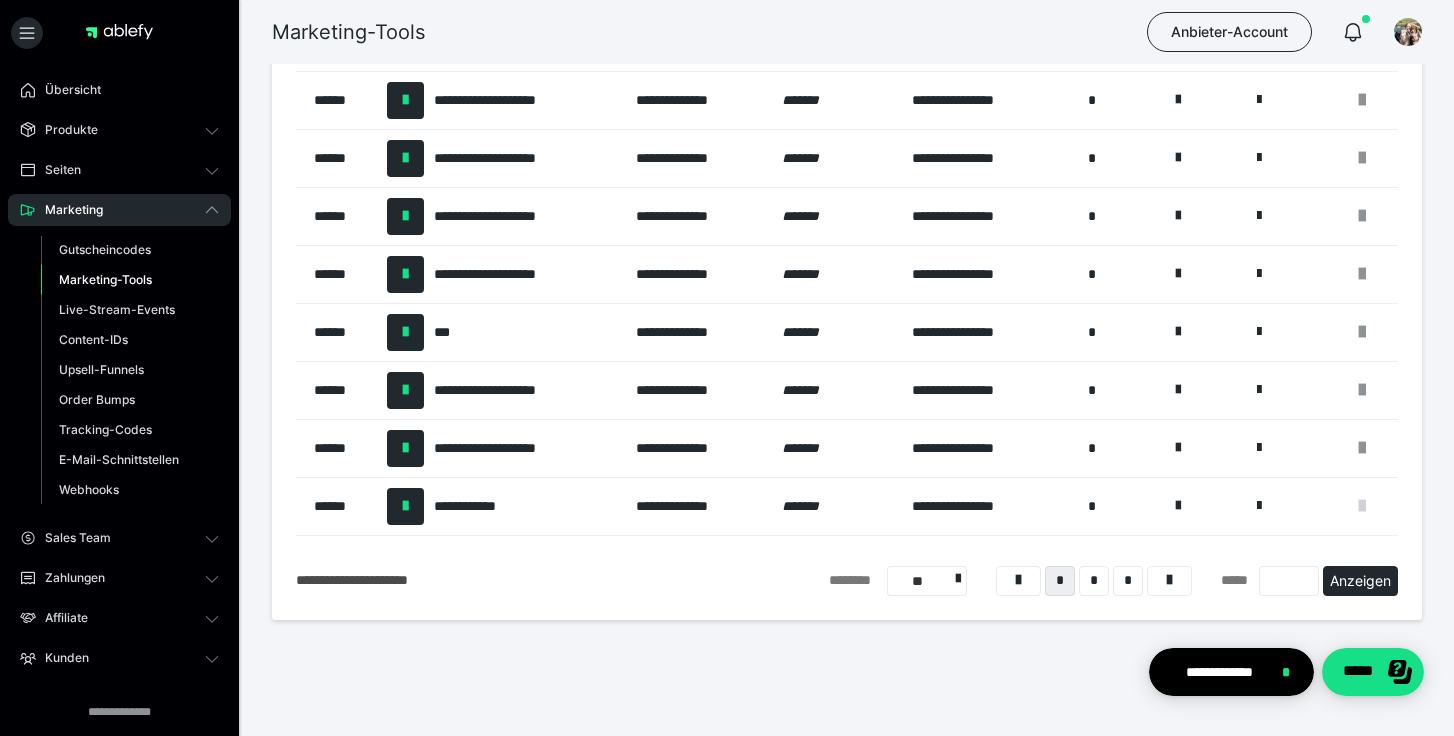 click at bounding box center [1362, 506] 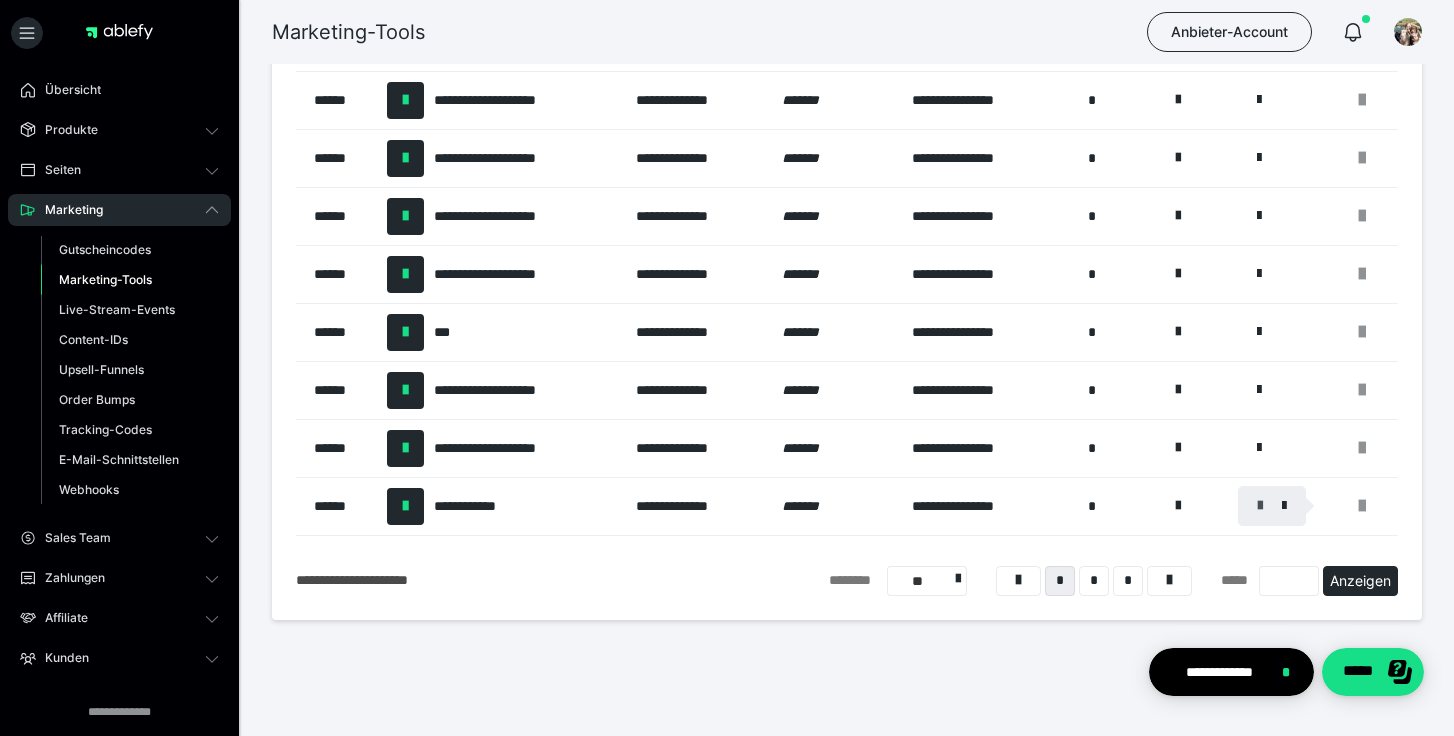 click at bounding box center [1260, 506] 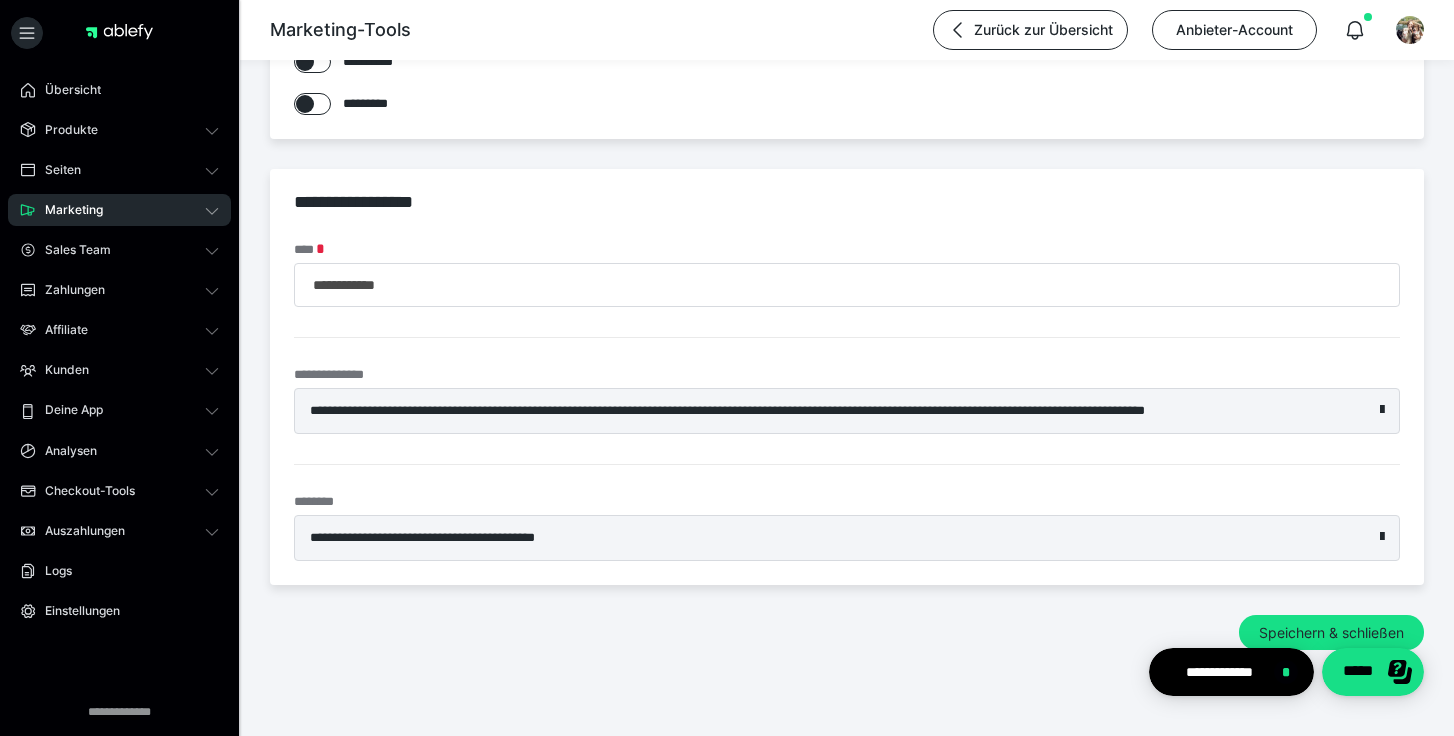 scroll, scrollTop: 837, scrollLeft: 0, axis: vertical 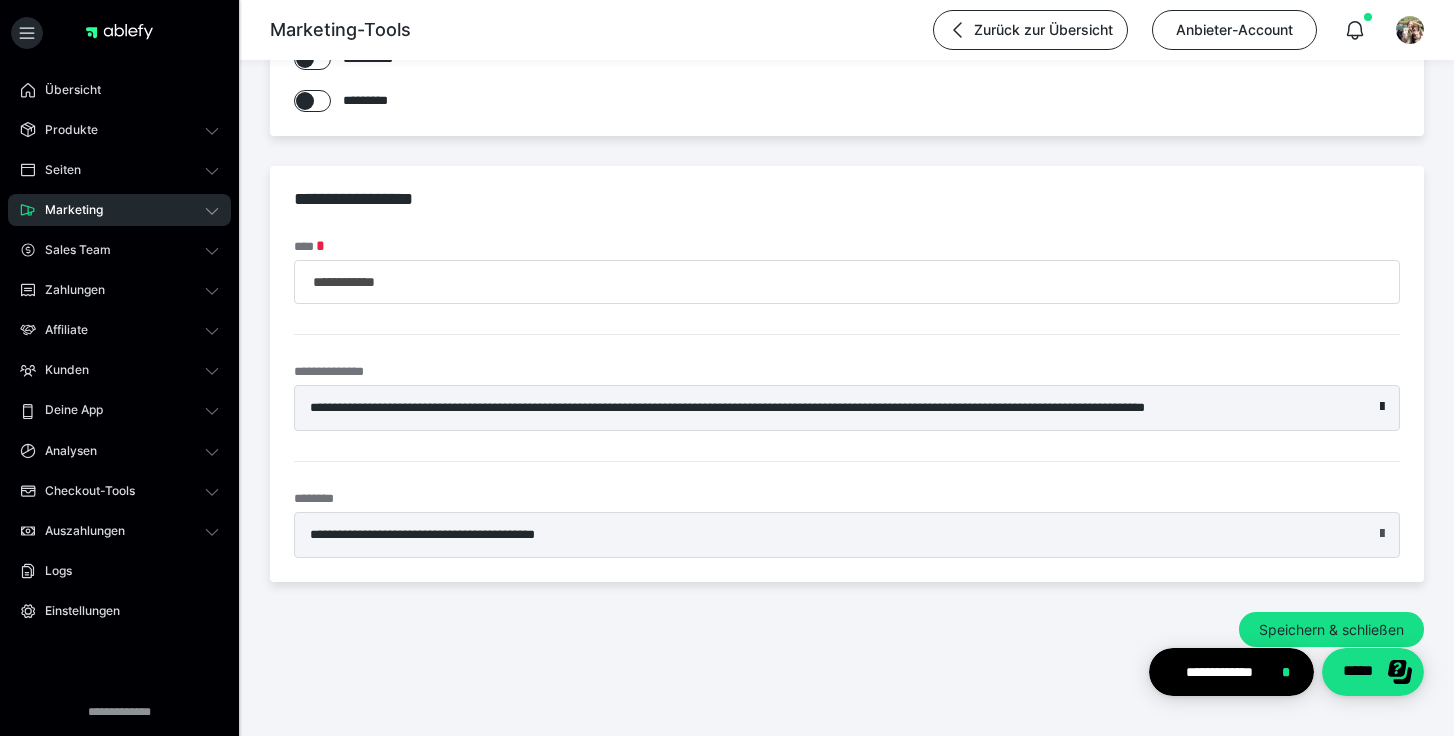 click at bounding box center [1382, 534] 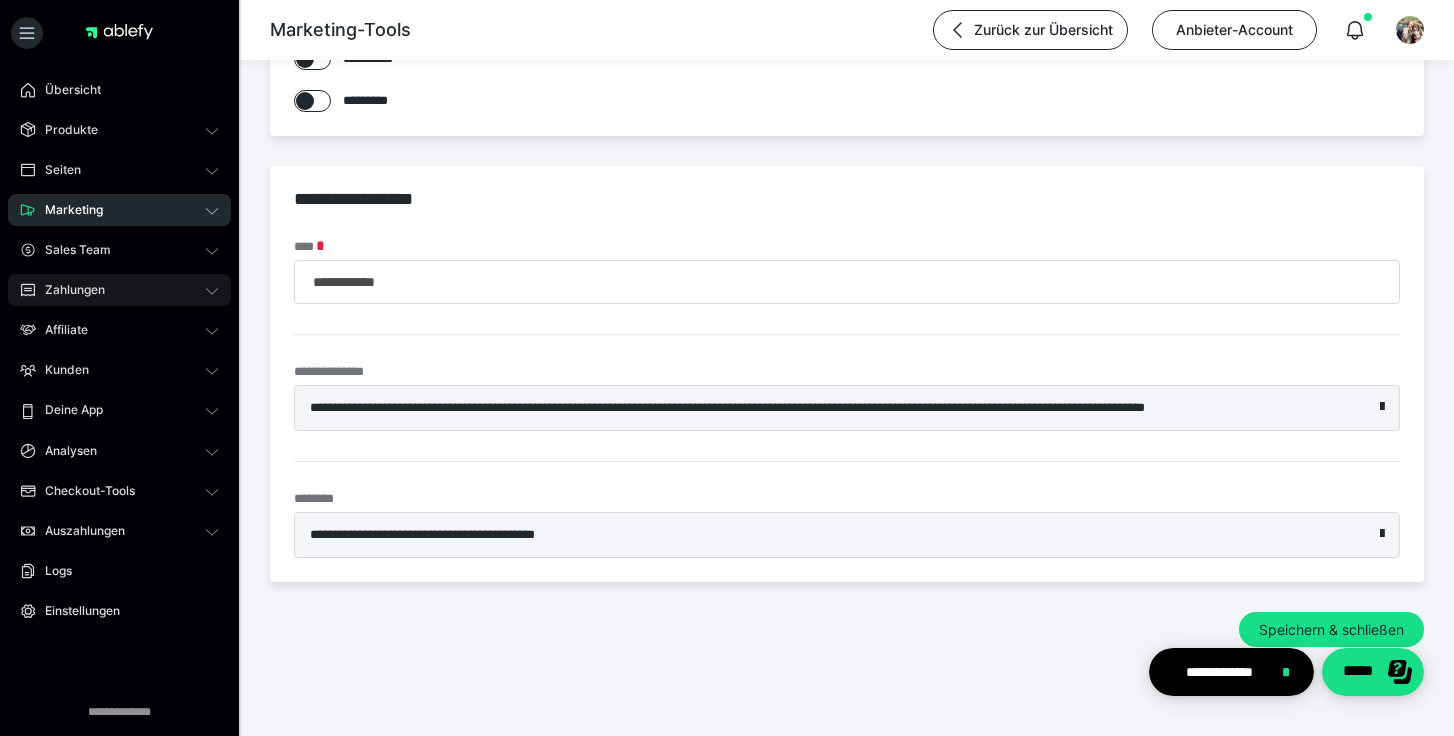 click on "Zahlungen" at bounding box center [119, 290] 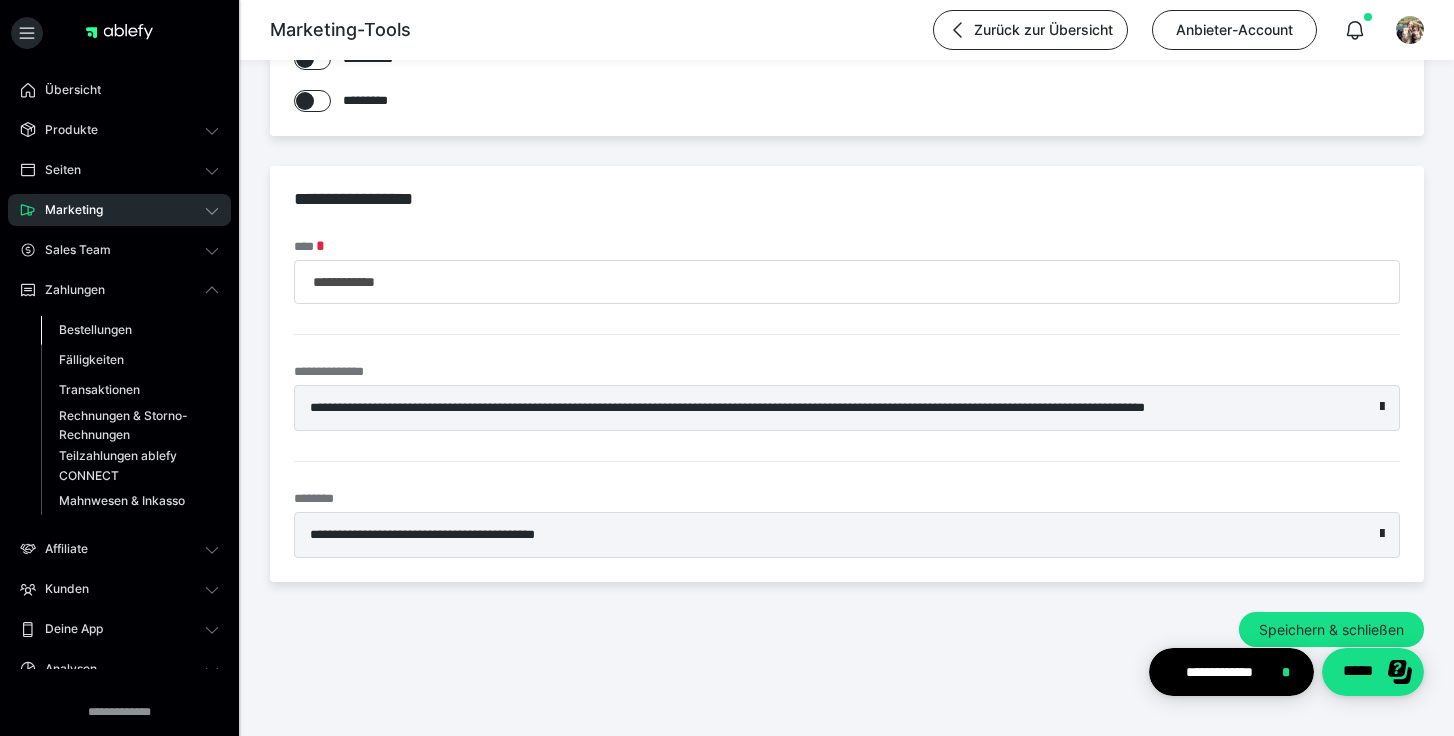 click on "Bestellungen" at bounding box center (95, 329) 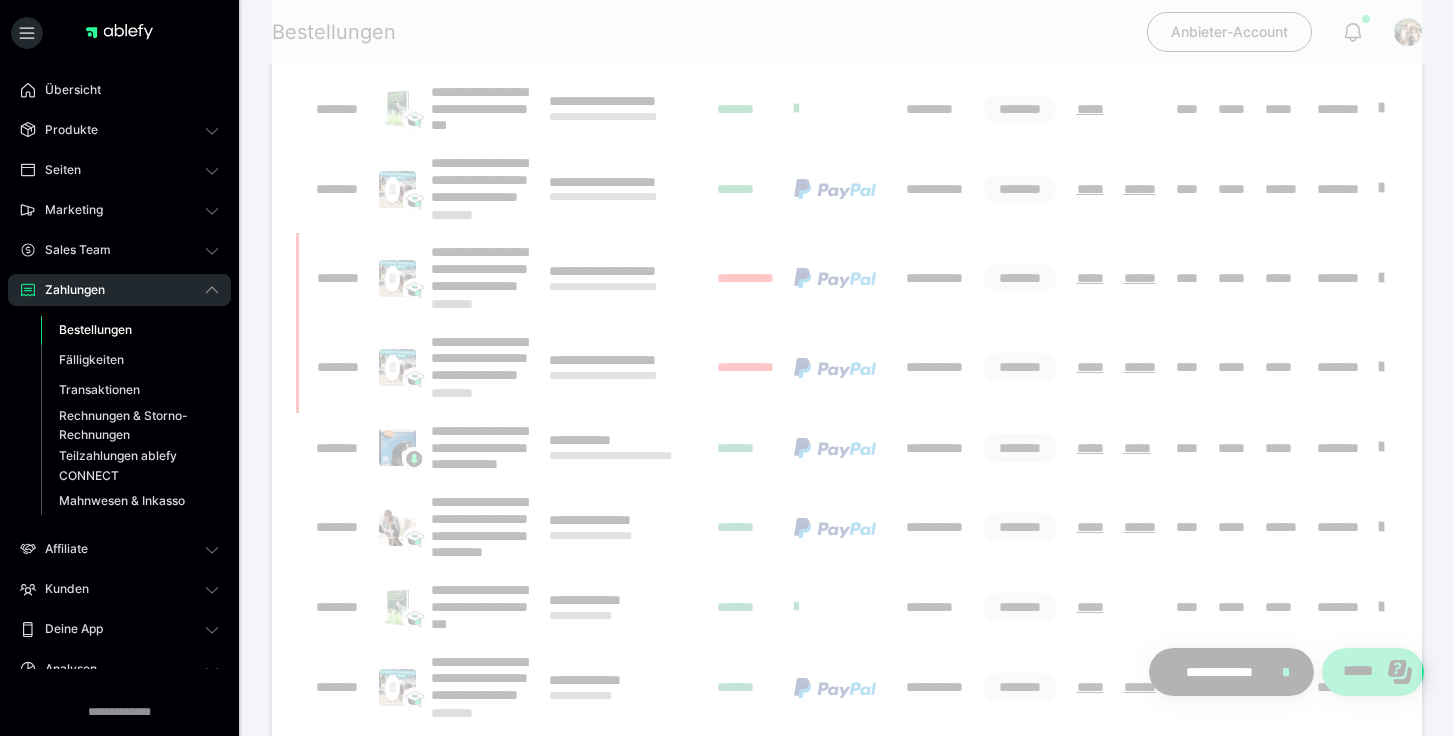 scroll, scrollTop: 0, scrollLeft: 0, axis: both 